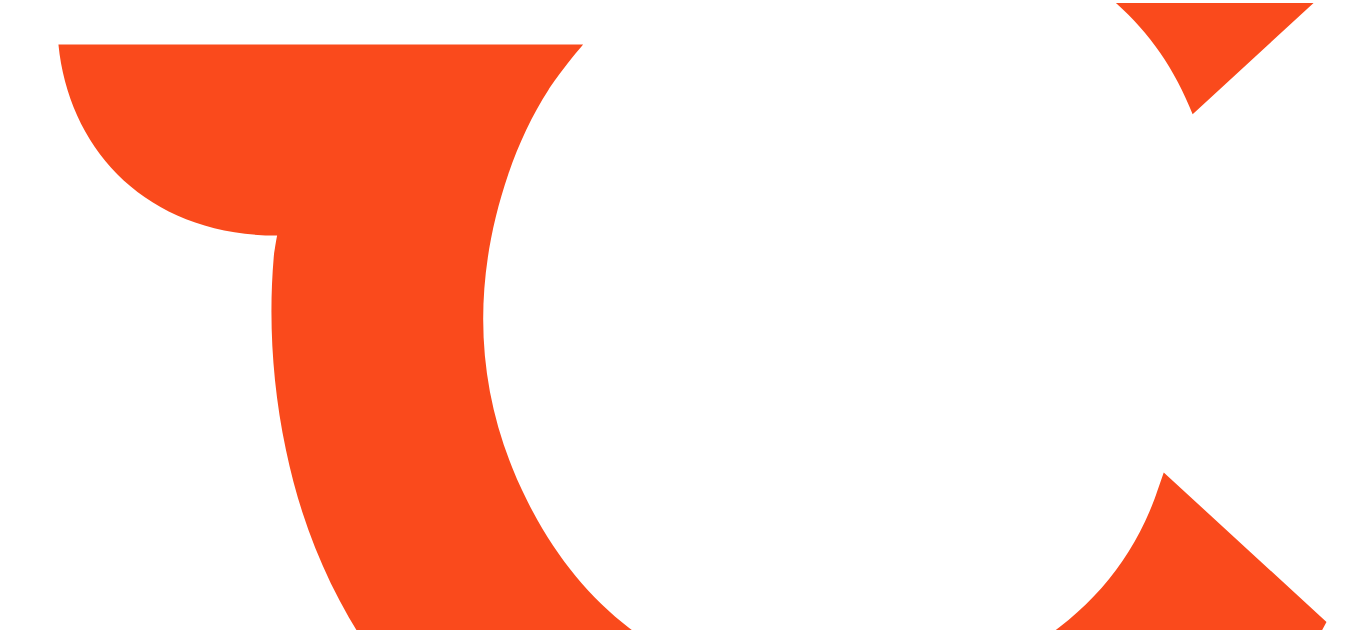 scroll, scrollTop: 0, scrollLeft: 0, axis: both 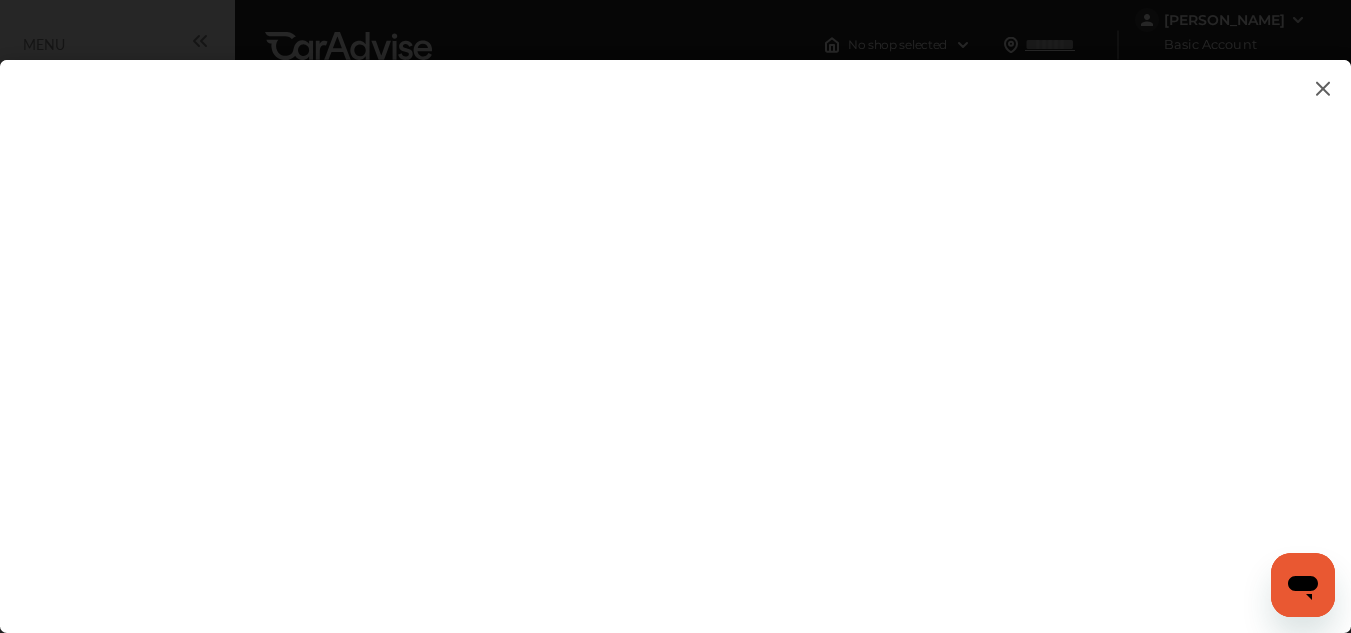click at bounding box center [675, 326] 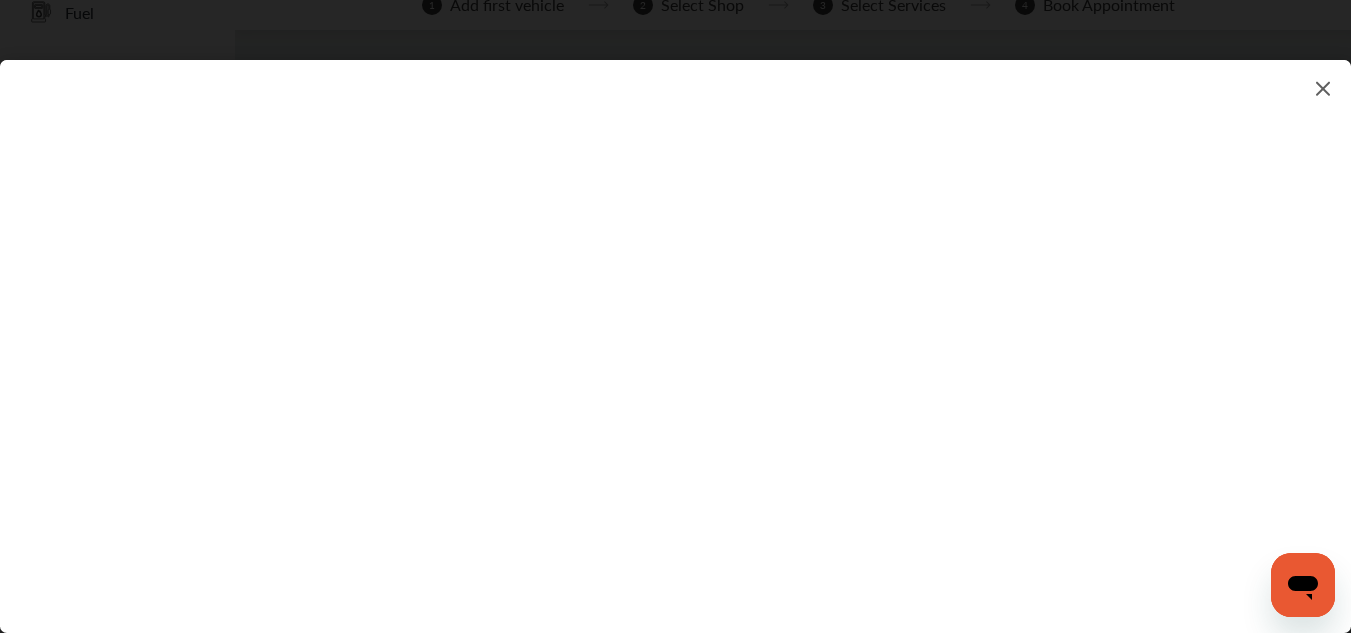 scroll, scrollTop: 200, scrollLeft: 0, axis: vertical 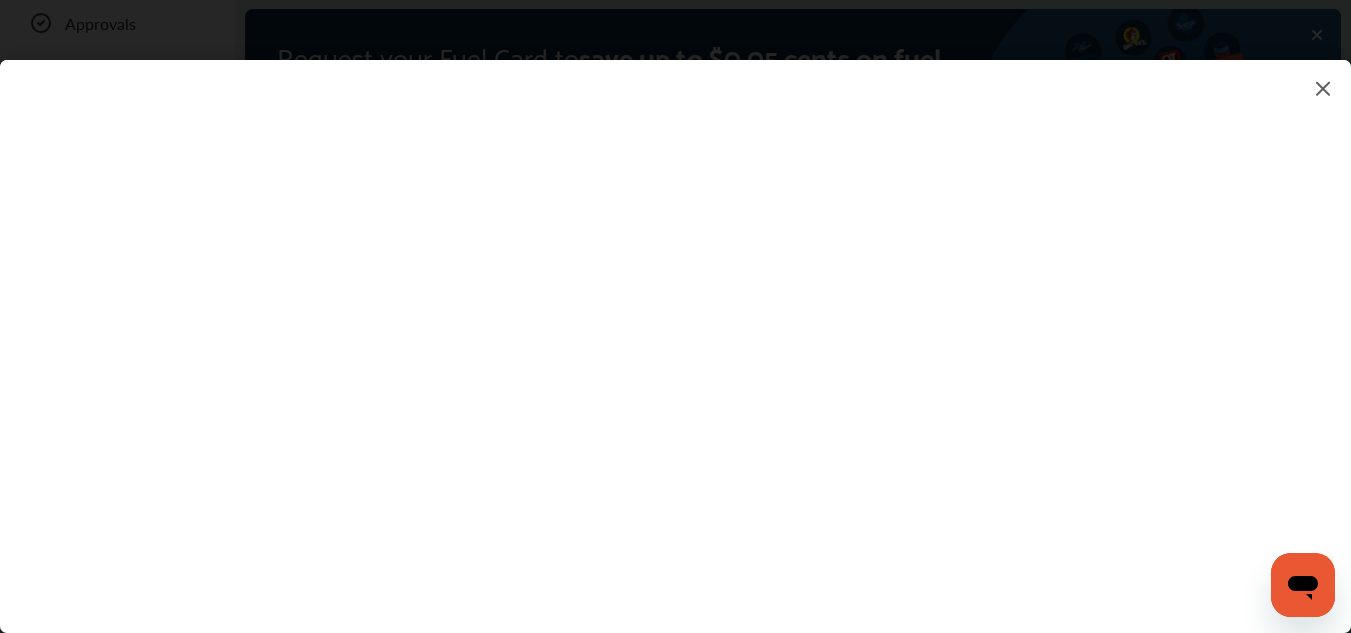 click on "**" at bounding box center [675, 326] 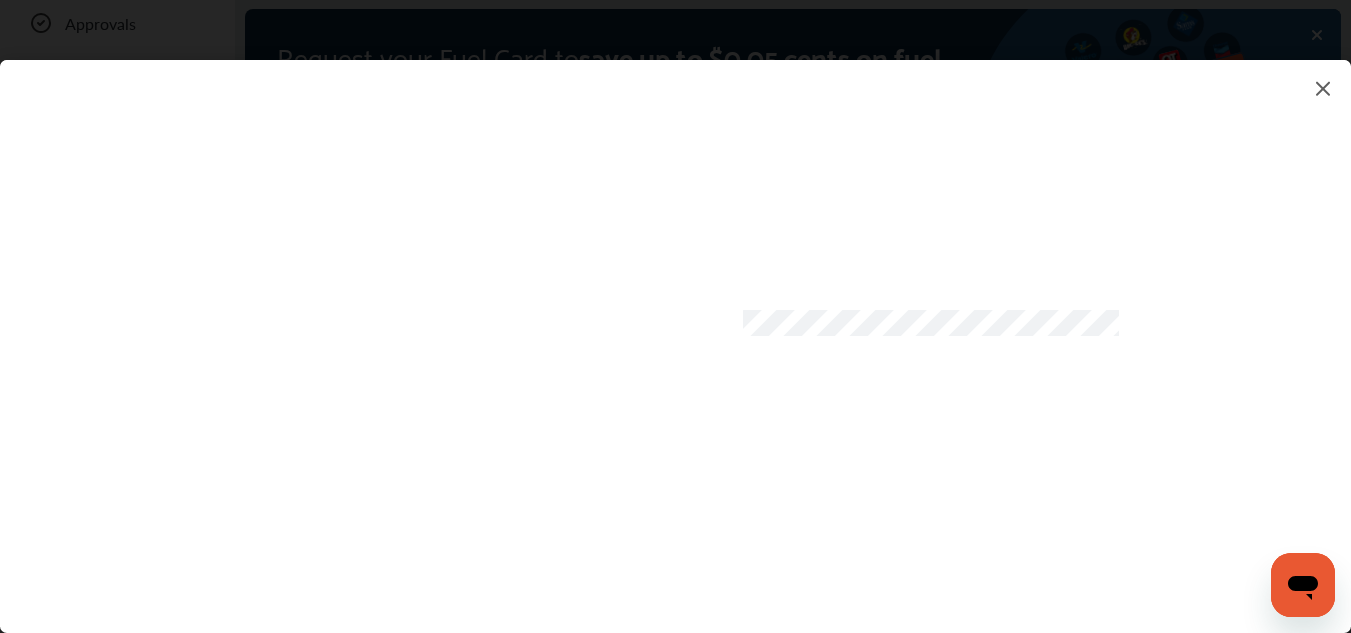 click at bounding box center (675, 326) 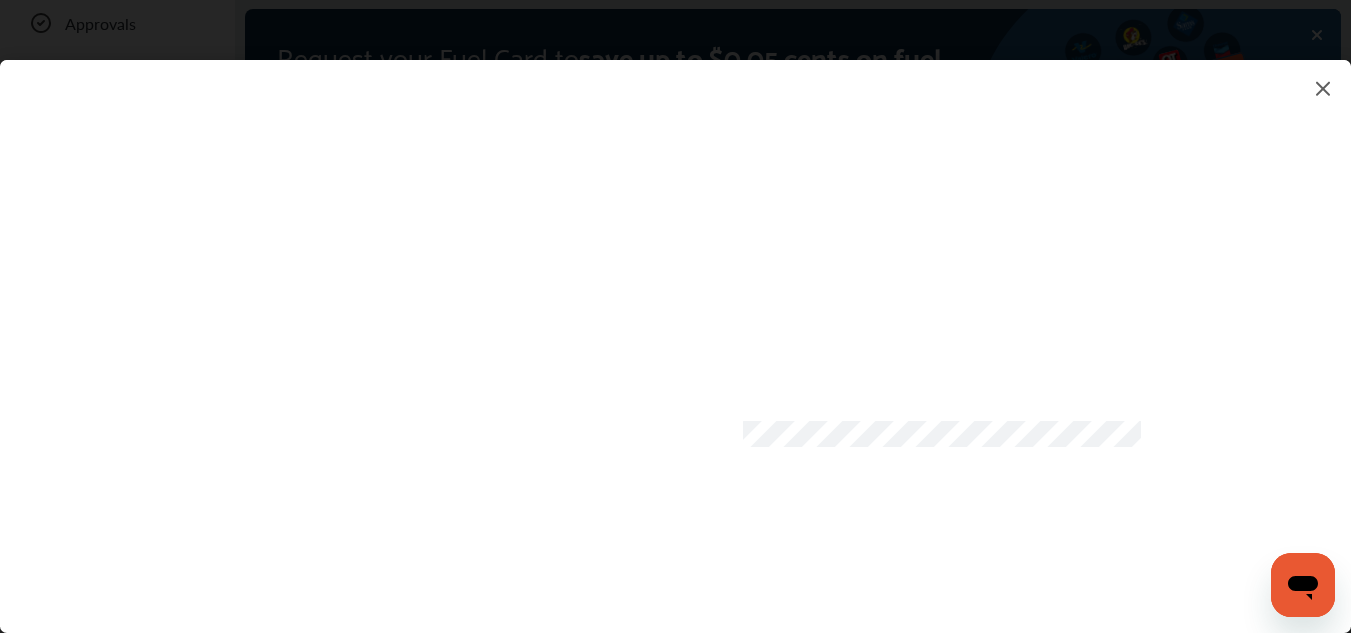 click at bounding box center [675, 326] 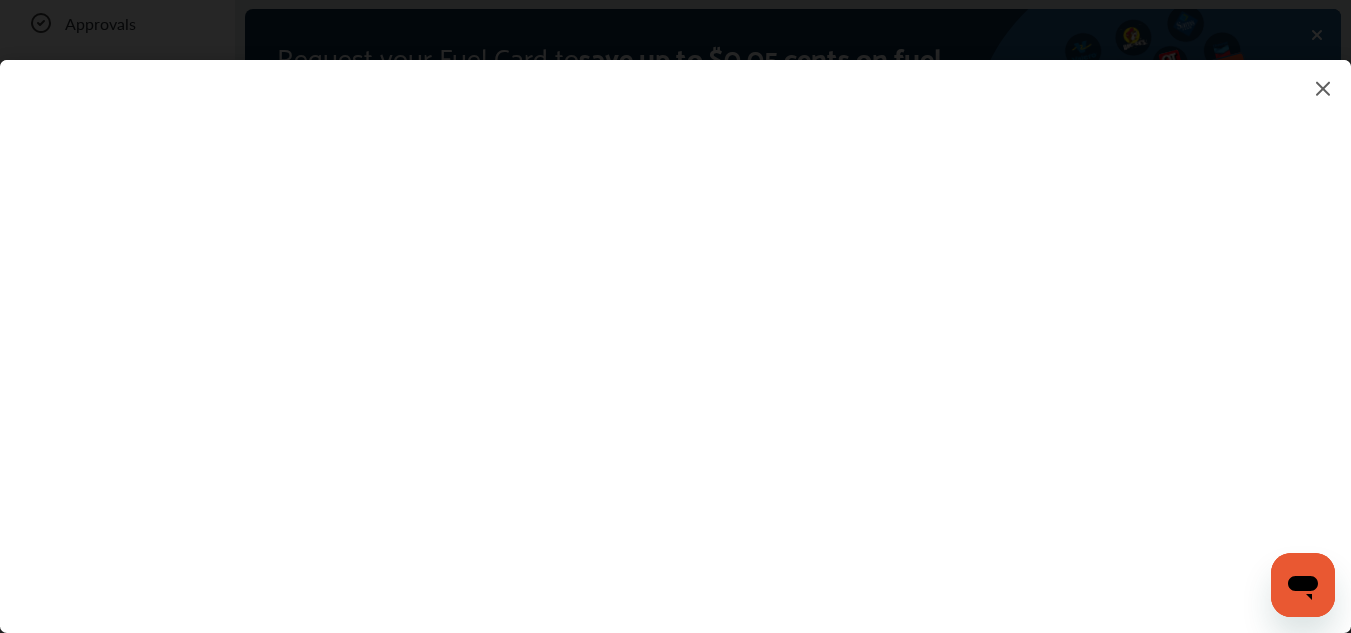 click at bounding box center [675, 326] 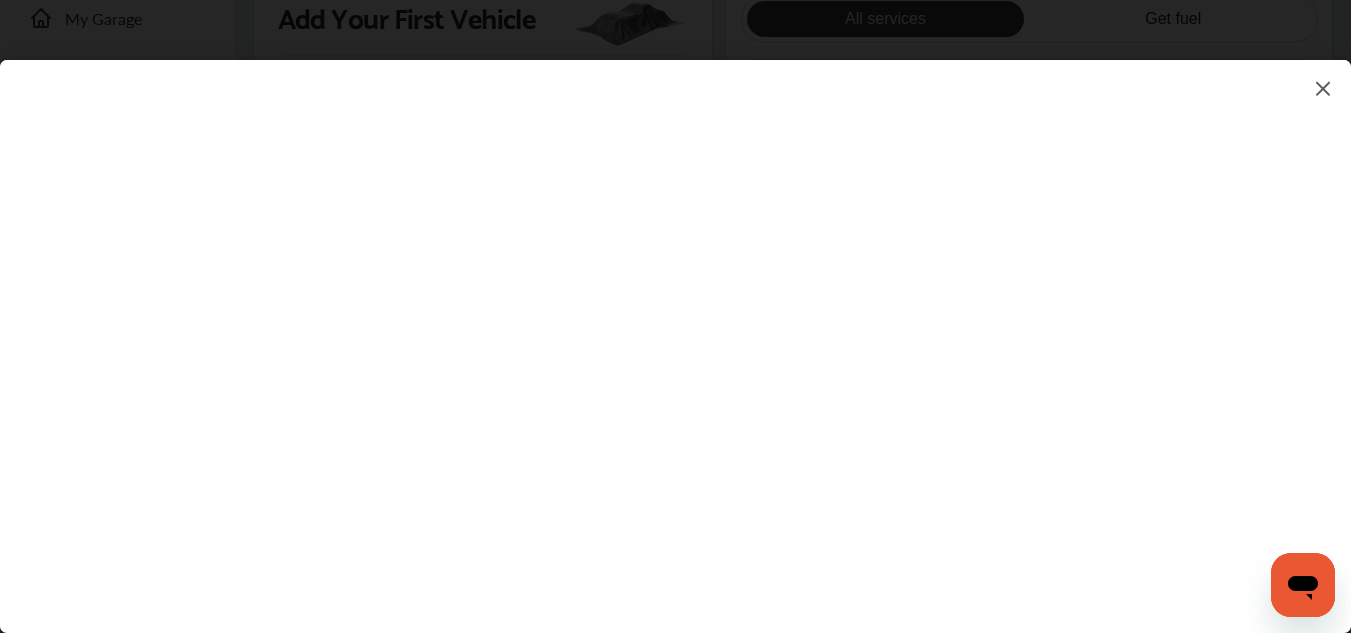 scroll, scrollTop: 500, scrollLeft: 0, axis: vertical 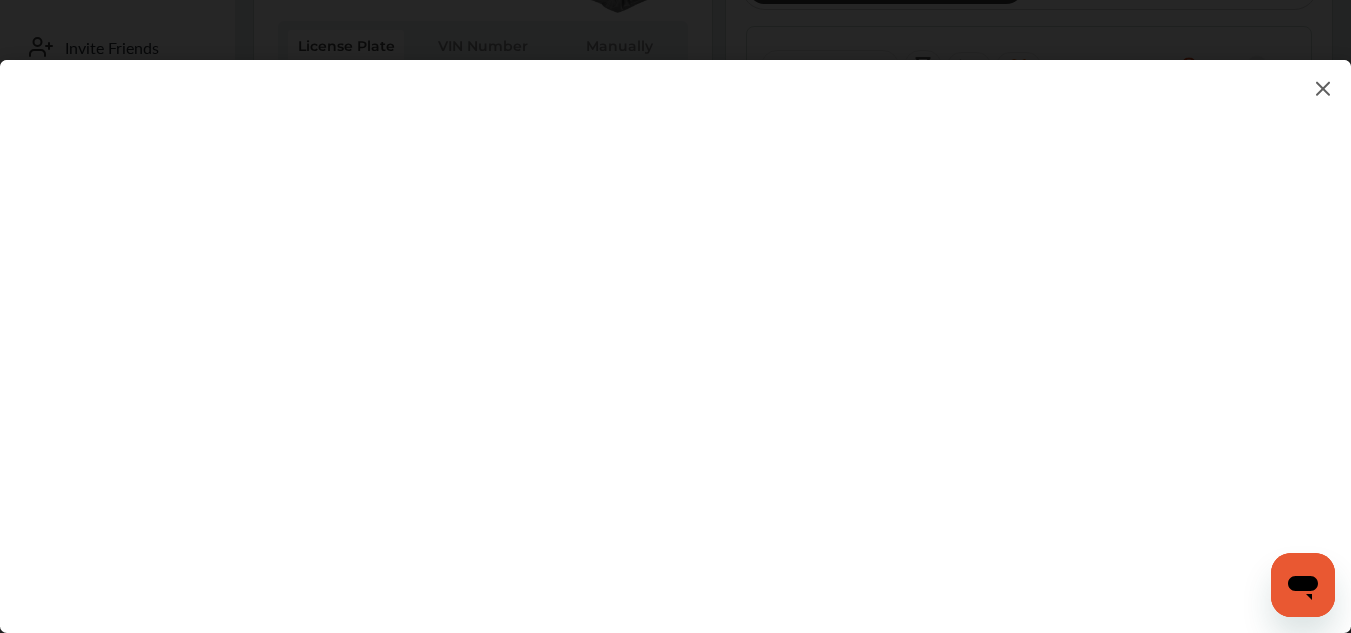 click at bounding box center (675, 326) 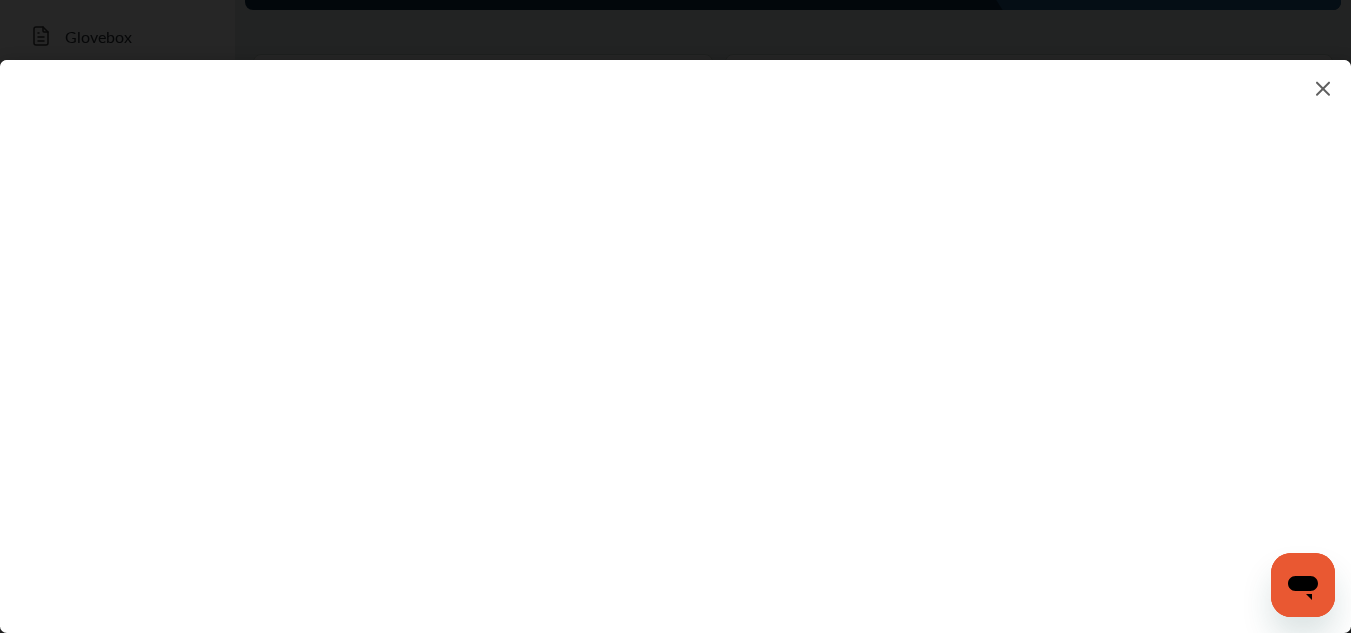 scroll, scrollTop: 0, scrollLeft: 0, axis: both 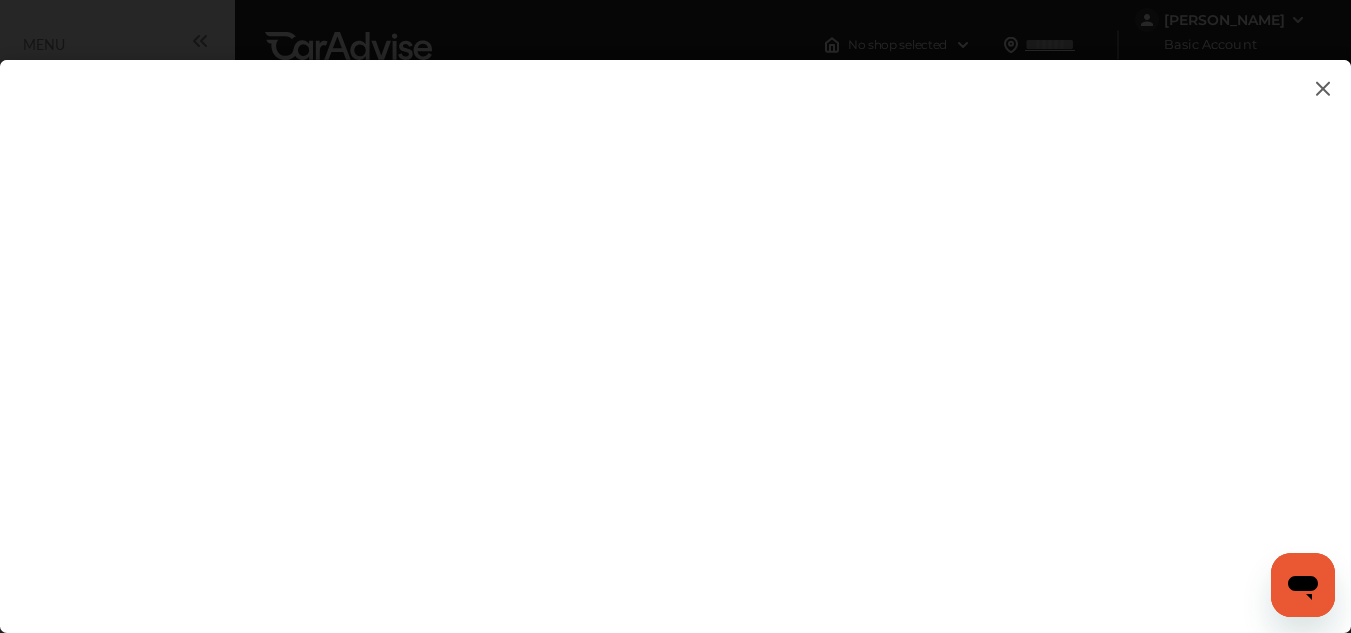 click at bounding box center [1323, 88] 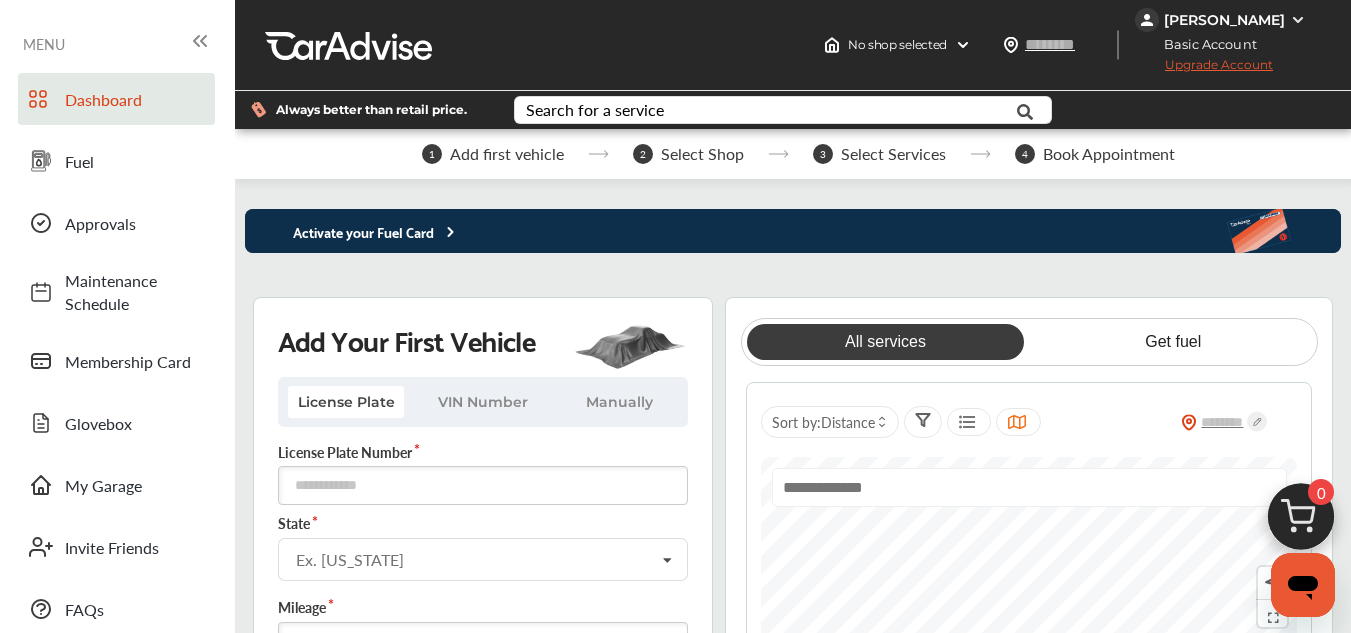 click on "Upgrade Account" at bounding box center (1204, 69) 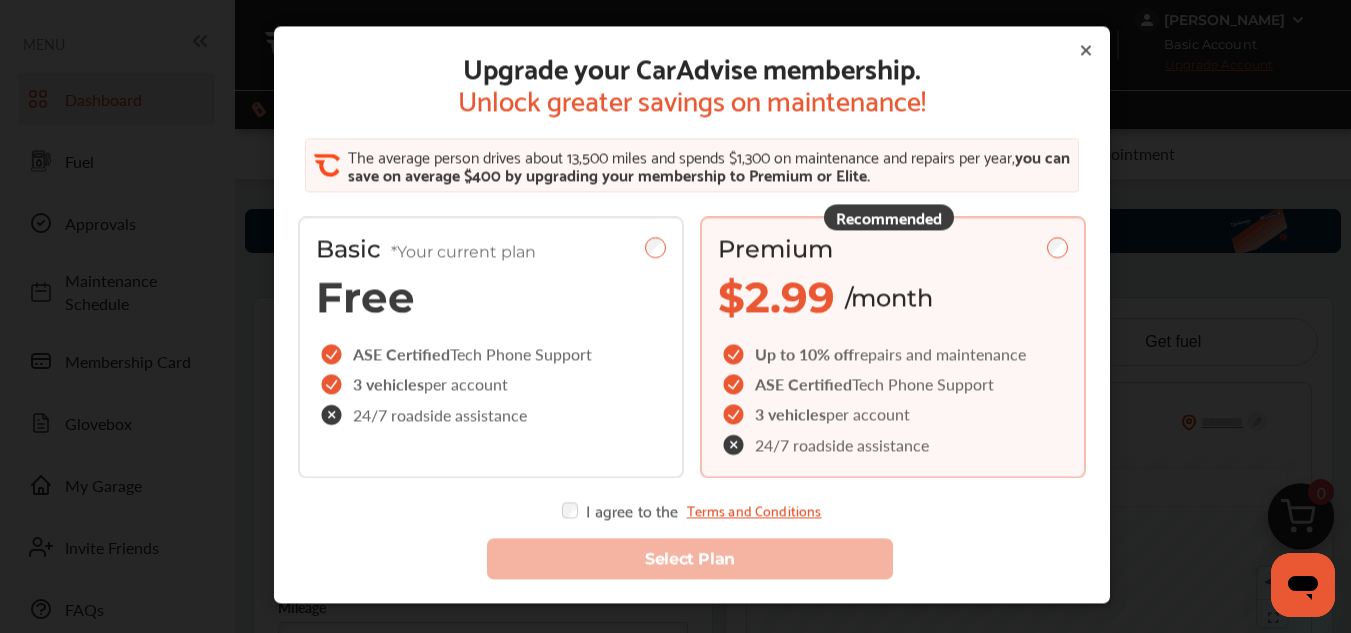 click 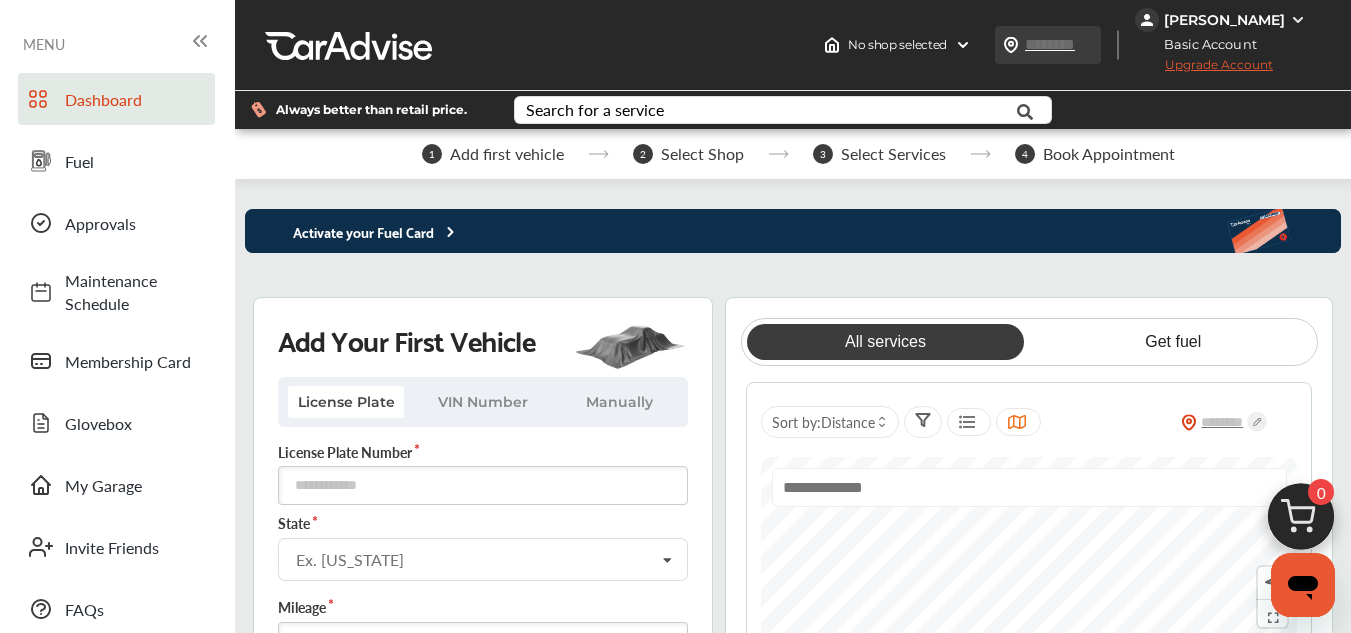 click at bounding box center [1070, 44] 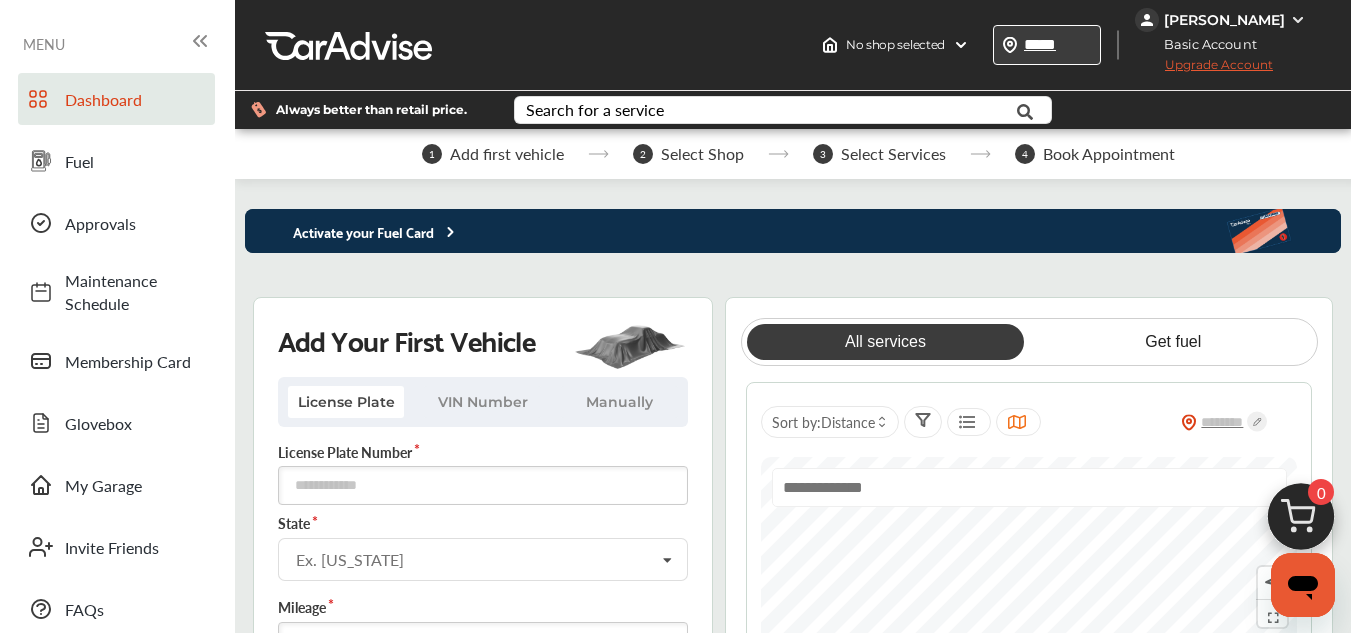 type on "*****" 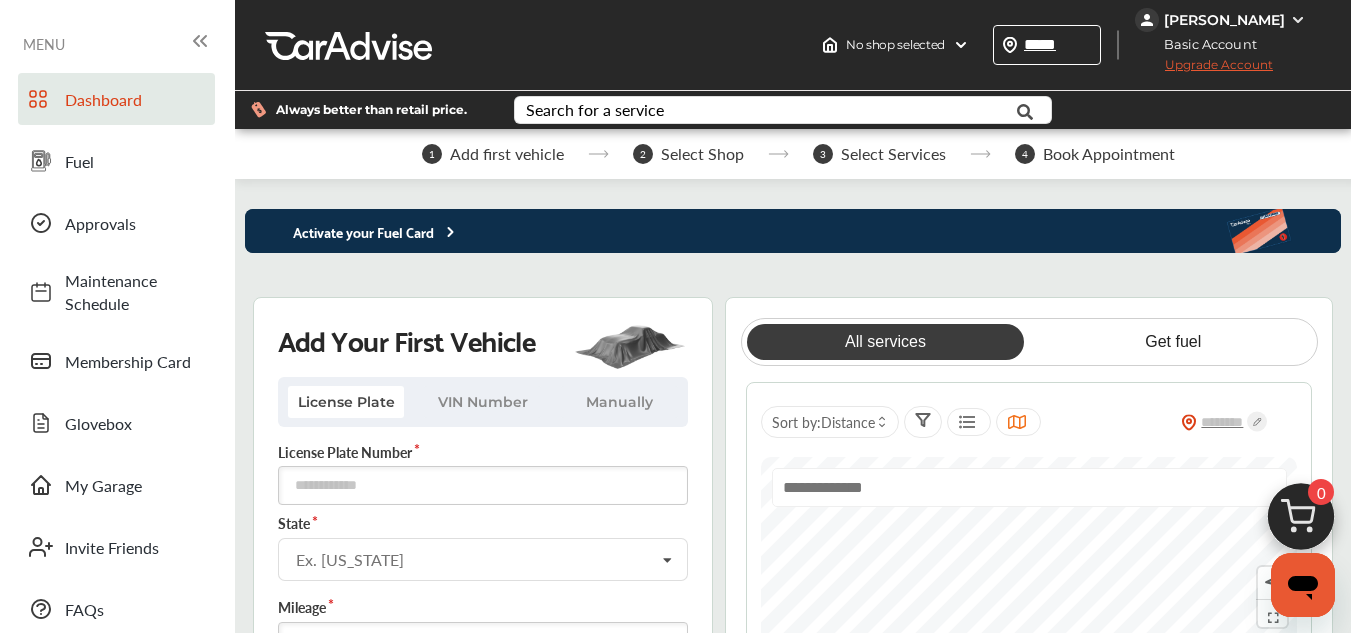 click on "Upgrade Account" at bounding box center [1204, 69] 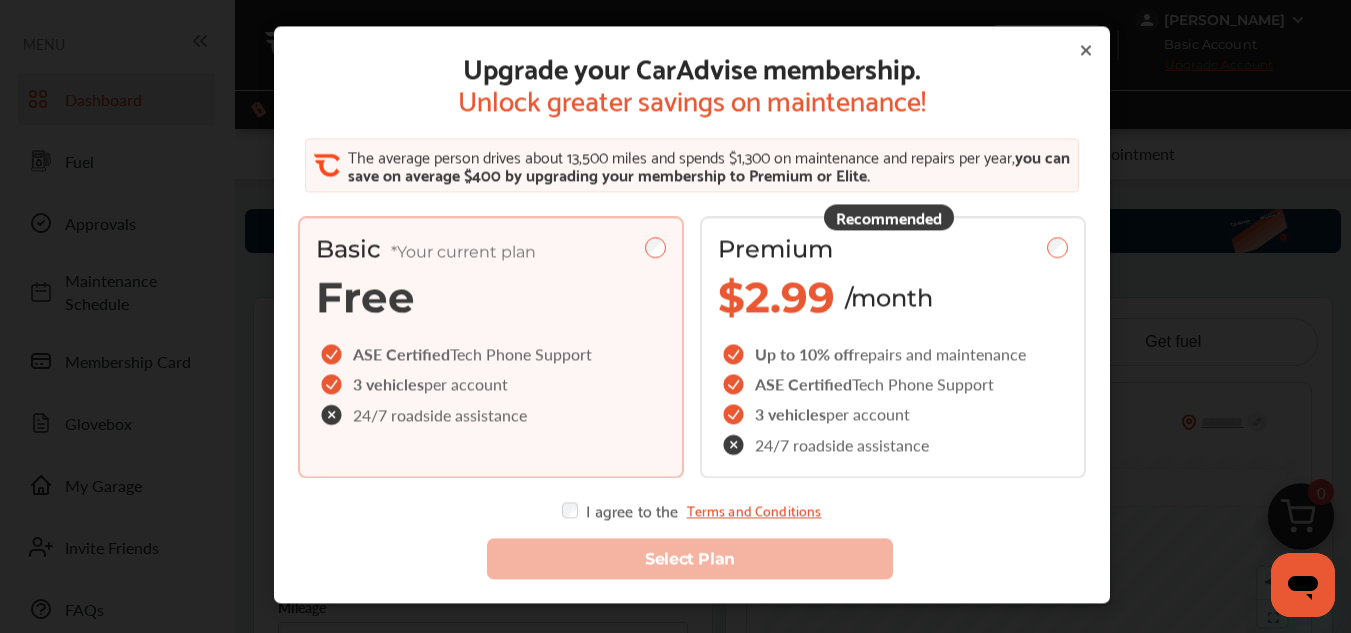 type on "*****" 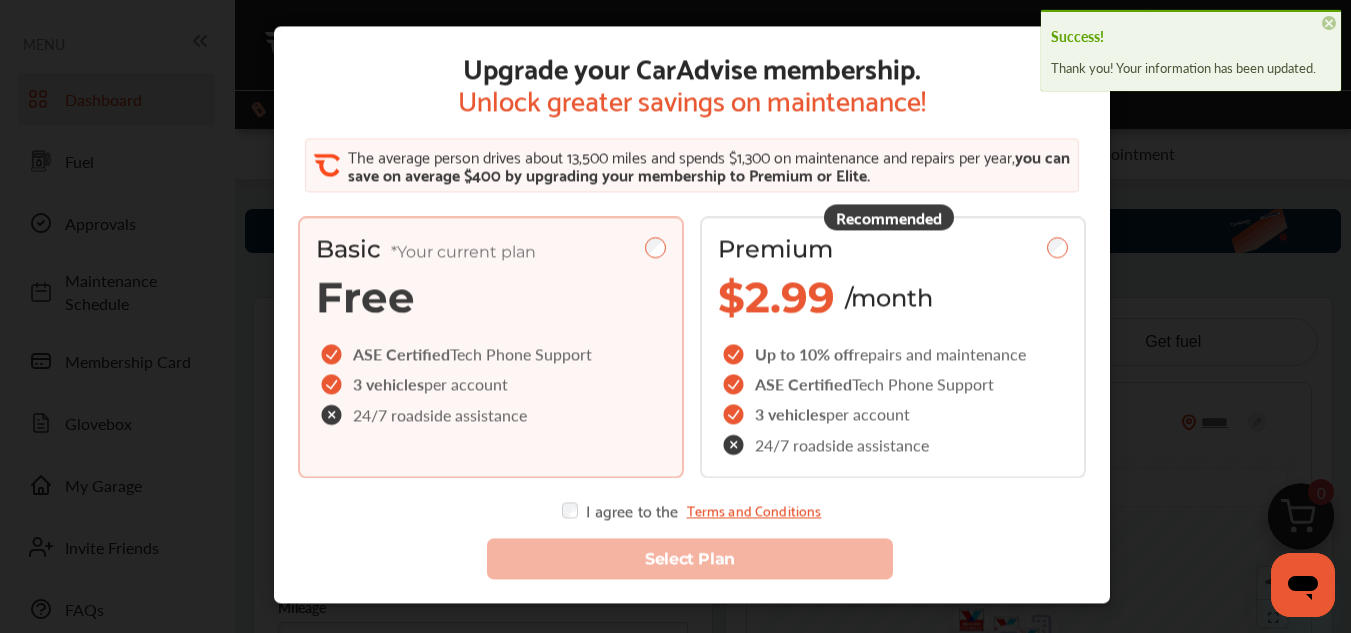 click on "×" at bounding box center (1329, 23) 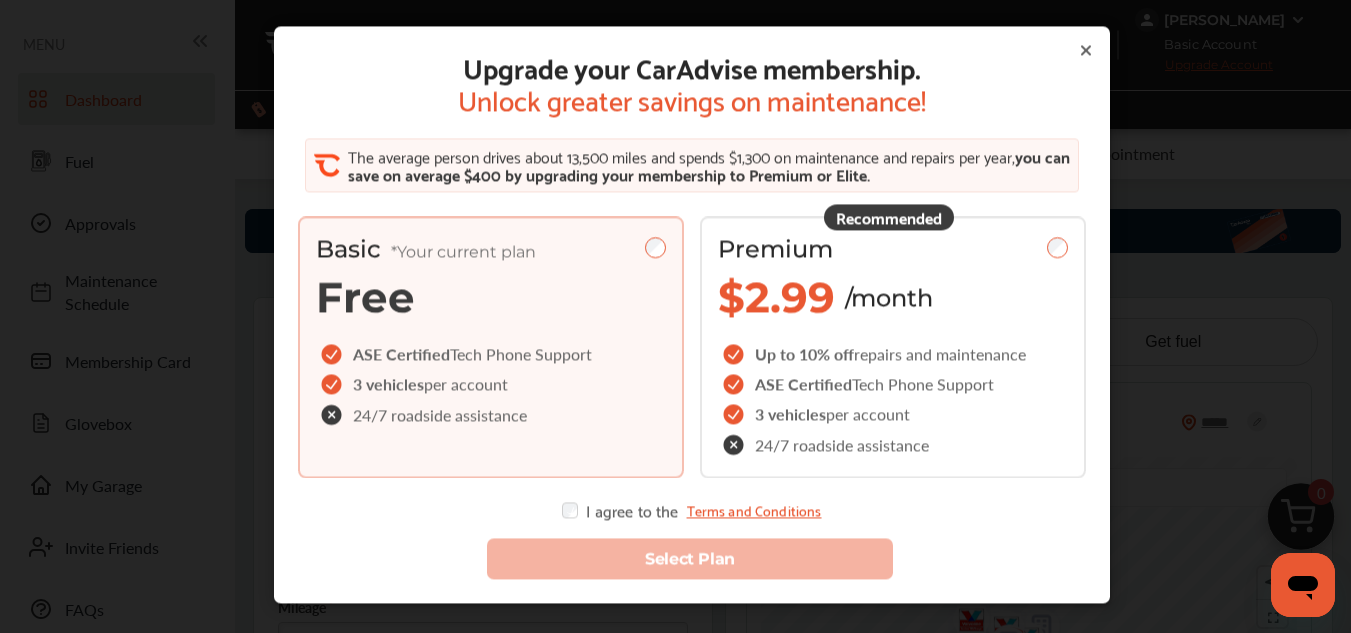 click 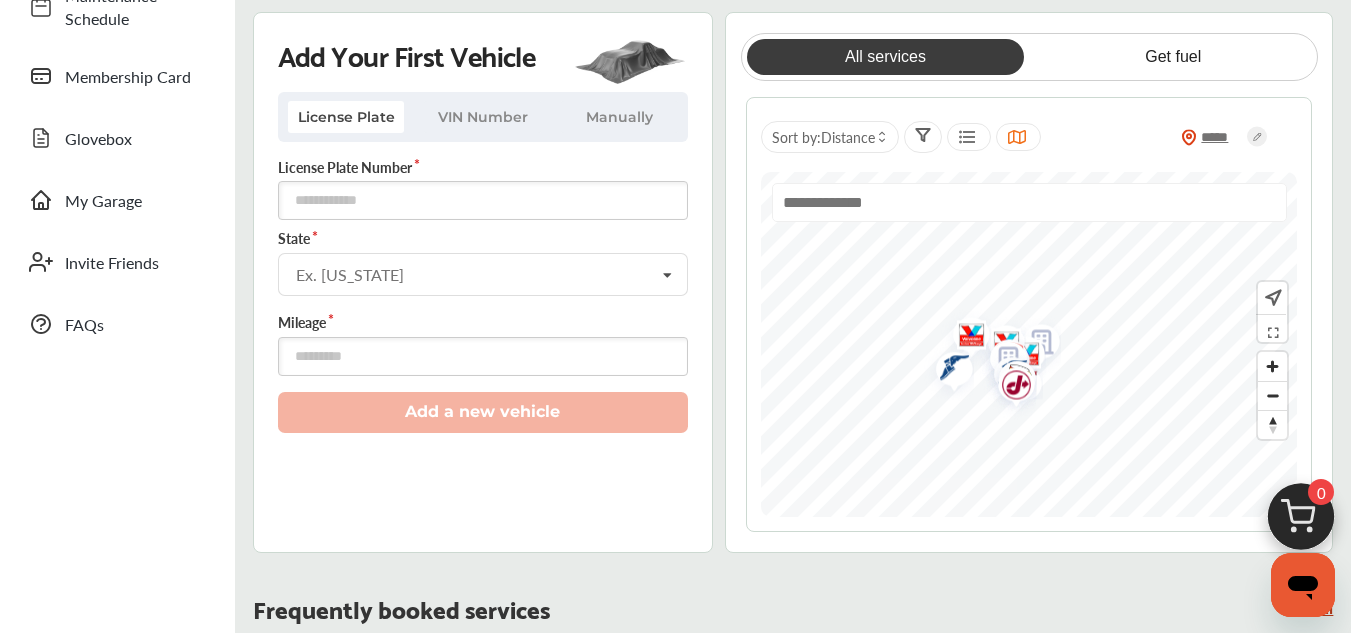 scroll, scrollTop: 300, scrollLeft: 0, axis: vertical 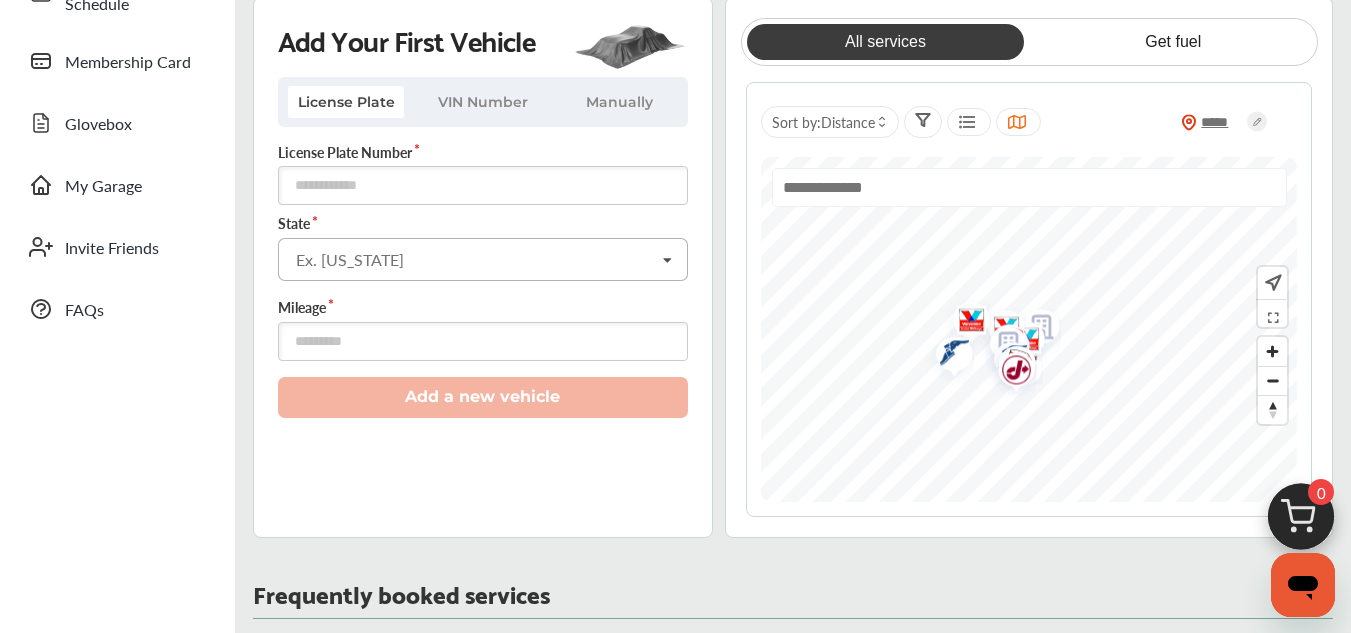 drag, startPoint x: 690, startPoint y: 252, endPoint x: 669, endPoint y: 252, distance: 21 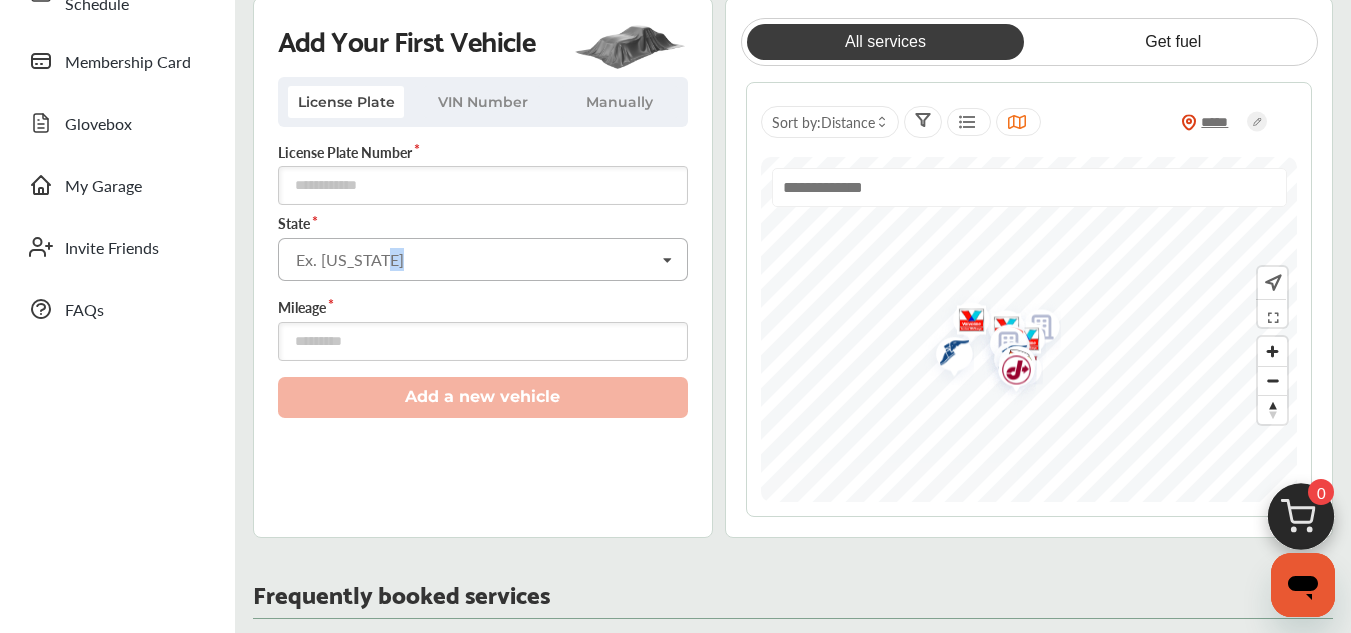 click at bounding box center [667, 260] 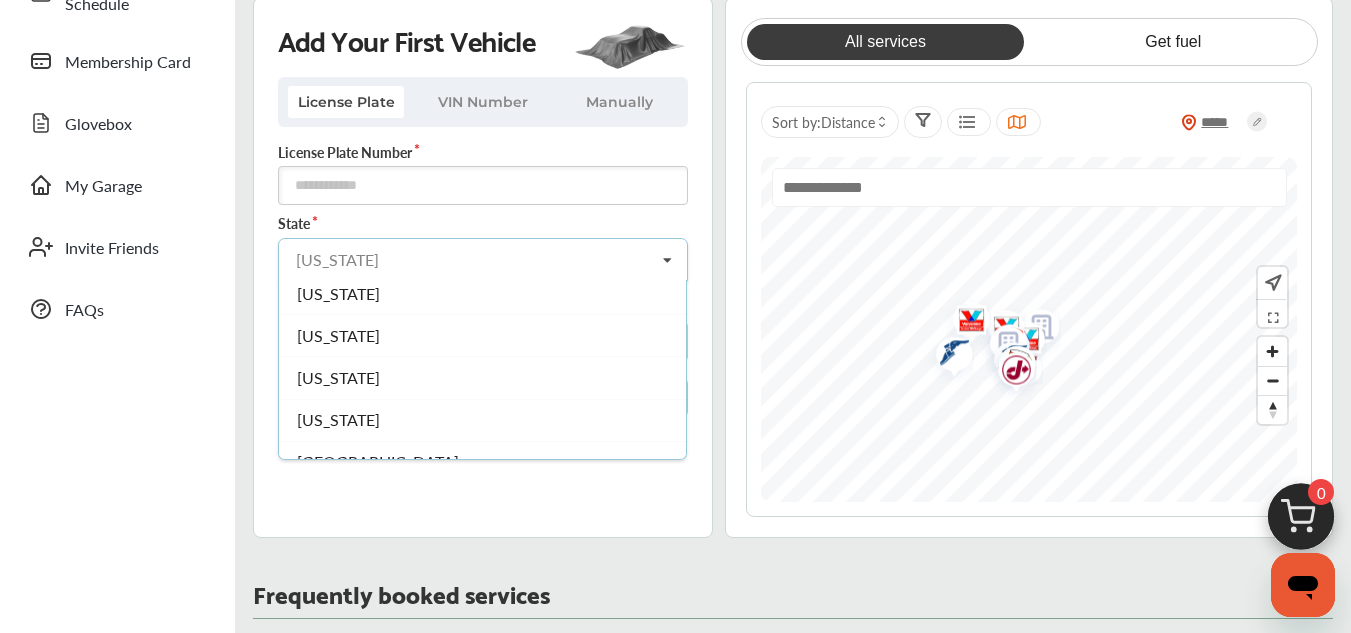 scroll, scrollTop: 2006, scrollLeft: 0, axis: vertical 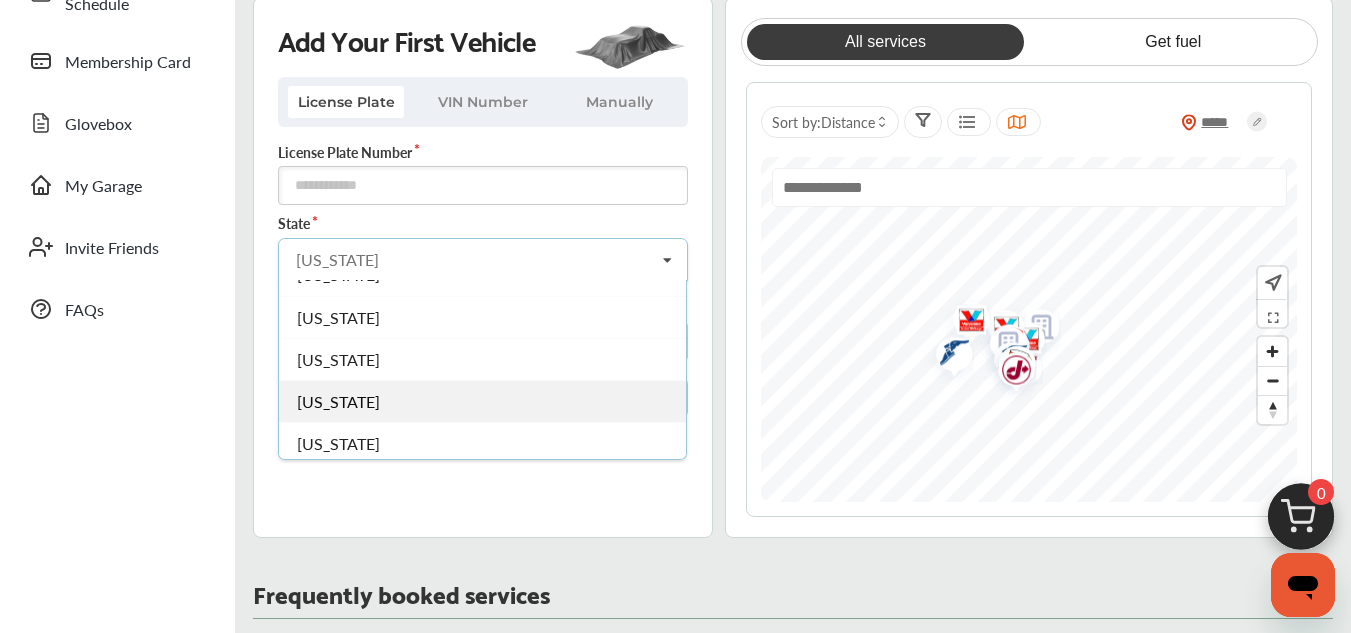 click on "[US_STATE]" at bounding box center (482, 401) 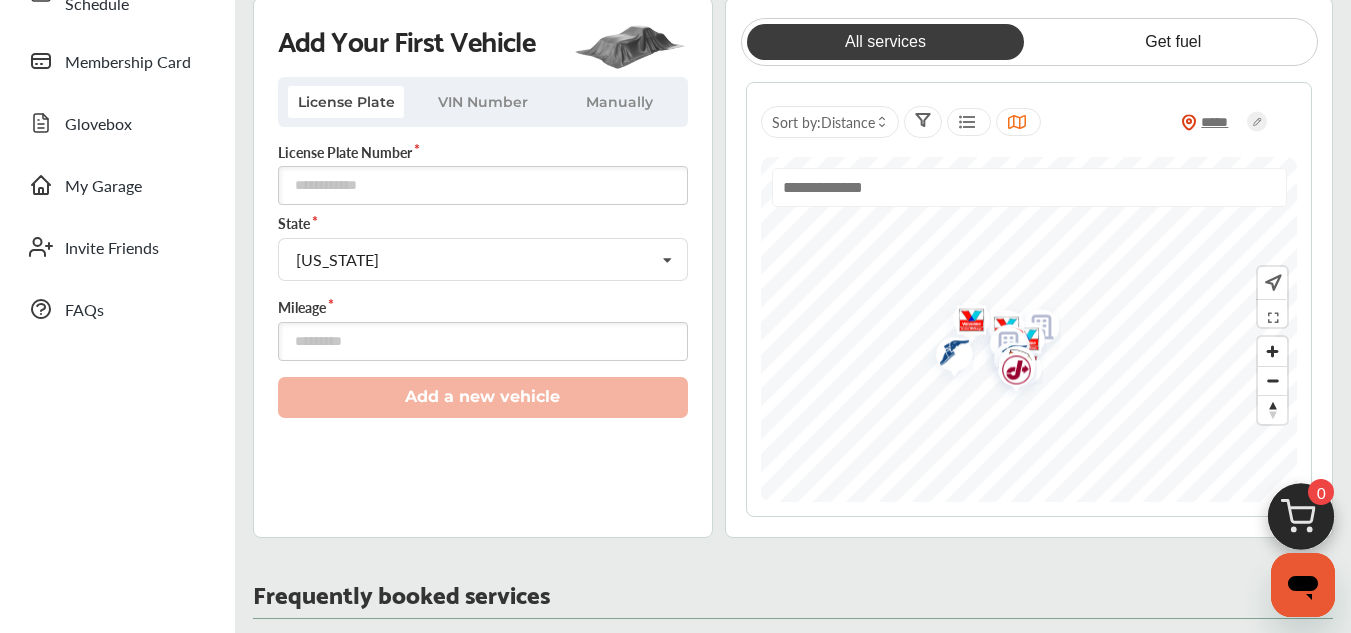 click on "Add Your First Vehicle License Plate VIN Number Manually License Plate Number State Texas Alabama Alaska American Samoa Arizona Arkansas California Colorado Connecticut Delaware District Of Columbia Federated States Of Micronesia Florida Georgia Guam Hawaii Idaho Illinois Indiana Iowa Kansas Kentucky Louisiana Maine Marshall Islands Maryland Massachusetts Michigan Minnesota Mississippi Missouri Montana Nebraska Nevada New Hampshire New Jersey New Mexico New York North Carolina North Dakota Northern Mariana Islands Ohio Oklahoma Oregon Palau Pennsylvania Puerto Rico Rhode Island South Carolina South Dakota Tennessee Texas Utah Vermont Virgin Islands Virginia Washington West Virginia Wisconsin Wyoming Mileage Add a new vehicle" at bounding box center (483, 267) 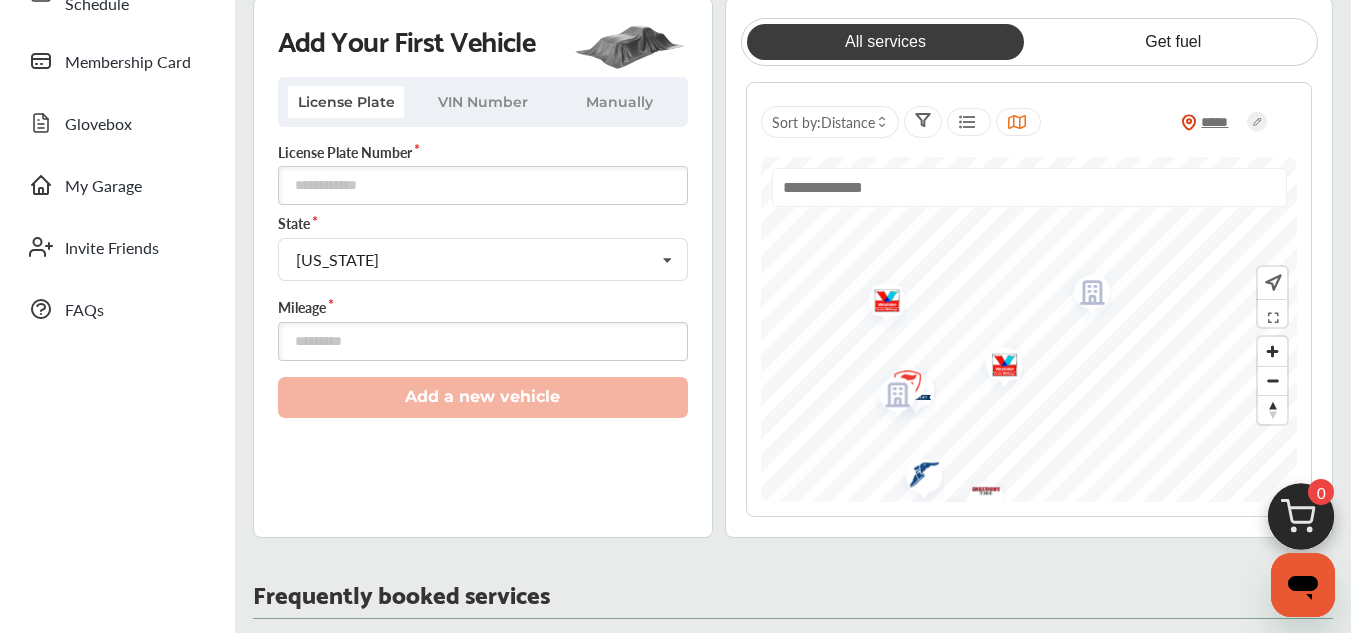 click on "Activate your Fuel Card
Add Your First Vehicle License Plate VIN Number Manually License Plate Number State Texas Alabama Alaska American Samoa Arizona Arkansas California Colorado Connecticut Delaware District Of Columbia Federated States Of Micronesia Florida Georgia Guam Hawaii Idaho Illinois Indiana Iowa Kansas Kentucky Louisiana Maine Marshall Islands Maryland Massachusetts Michigan Minnesota Mississippi Missouri Montana Nebraska Nevada New Hampshire New Jersey New Mexico New York North Carolina North Dakota Northern Mariana Islands Ohio Oklahoma Oregon Palau Pennsylvania Puerto Rico Rhode Island South Carolina South Dakota Tennessee Texas Utah Vermont Virgin Islands Virginia Washington West Virginia Wisconsin Wyoming Mileage Add a new vehicle All services Get fuel *****
Sort by :  Distance
Frequently booked services See all Oil Change
.st0{fill:#FA4A1C;}
Add vehicle to see the price Add to Cart Wheel Balance
.st0{fill:#FA4A1C;}
Add to Cart" at bounding box center [793, 964] 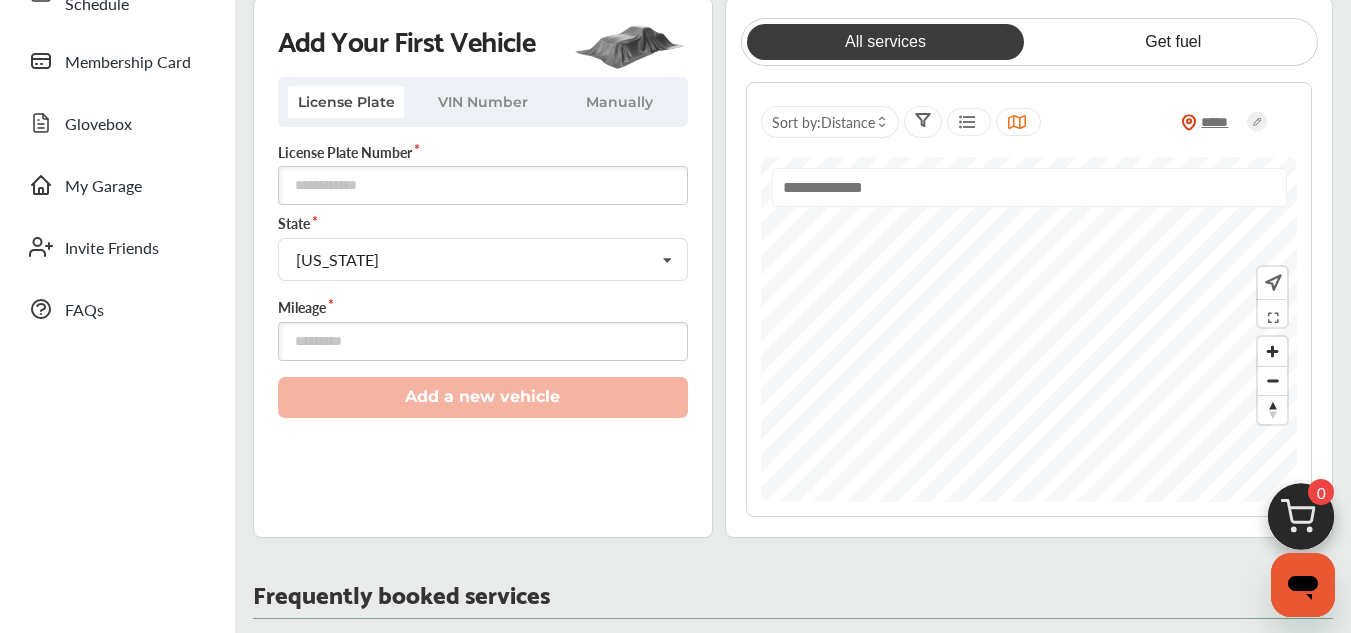 click on "Activate your Fuel Card
Add Your First Vehicle License Plate VIN Number Manually License Plate Number State Texas Alabama Alaska American Samoa Arizona Arkansas California Colorado Connecticut Delaware District Of Columbia Federated States Of Micronesia Florida Georgia Guam Hawaii Idaho Illinois Indiana Iowa Kansas Kentucky Louisiana Maine Marshall Islands Maryland Massachusetts Michigan Minnesota Mississippi Missouri Montana Nebraska Nevada New Hampshire New Jersey New Mexico New York North Carolina North Dakota Northern Mariana Islands Ohio Oklahoma Oregon Palau Pennsylvania Puerto Rico Rhode Island South Carolina South Dakota Tennessee Texas Utah Vermont Virgin Islands Virginia Washington West Virginia Wisconsin Wyoming Mileage Add a new vehicle All services Get fuel *****
Sort by :  Distance
Frequently booked services See all Oil Change
.st0{fill:#FA4A1C;}
Add vehicle to see the price Add to Cart Wheel Balance
.st0{fill:#FA4A1C;}
Add to Cart" at bounding box center [793, 964] 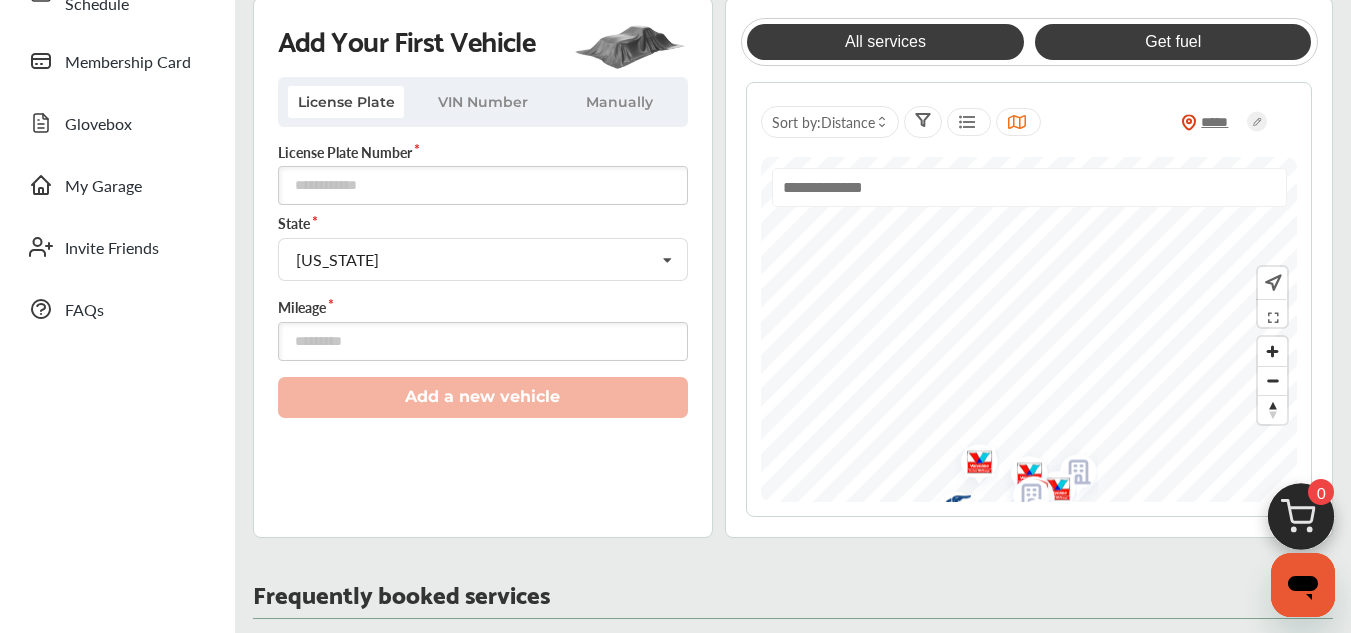 click on "Get fuel" at bounding box center [1173, 42] 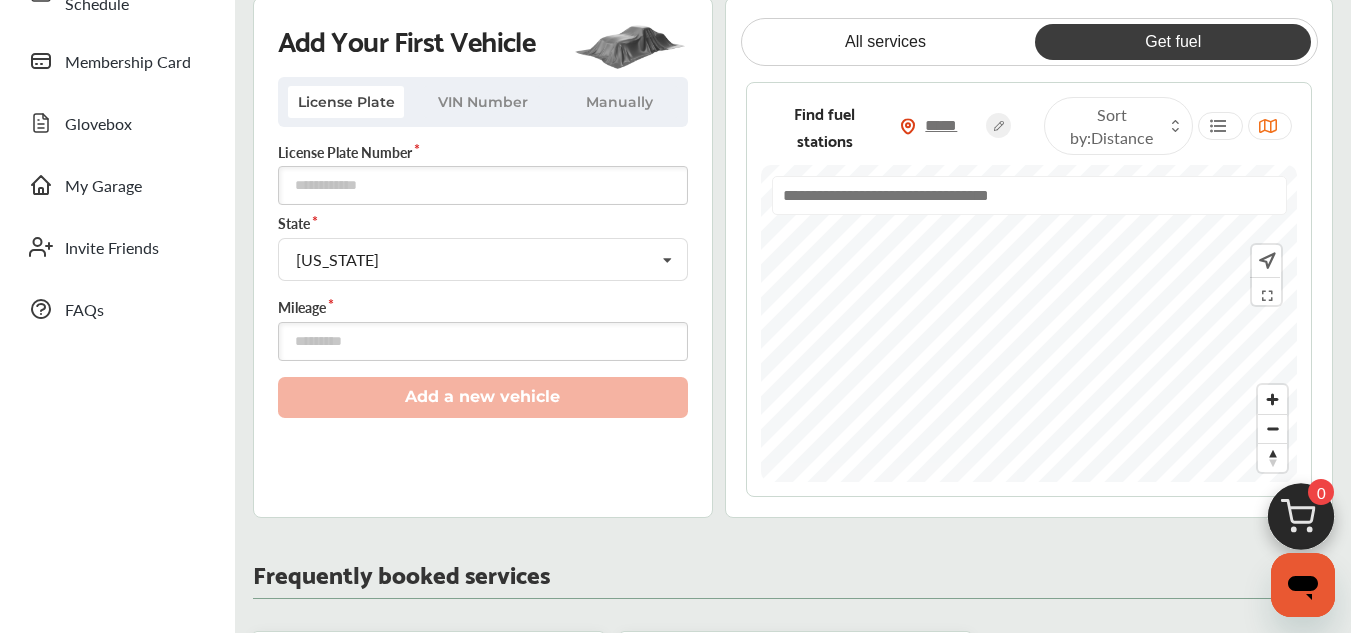 click on "Frequently booked services See all" at bounding box center (793, 580) 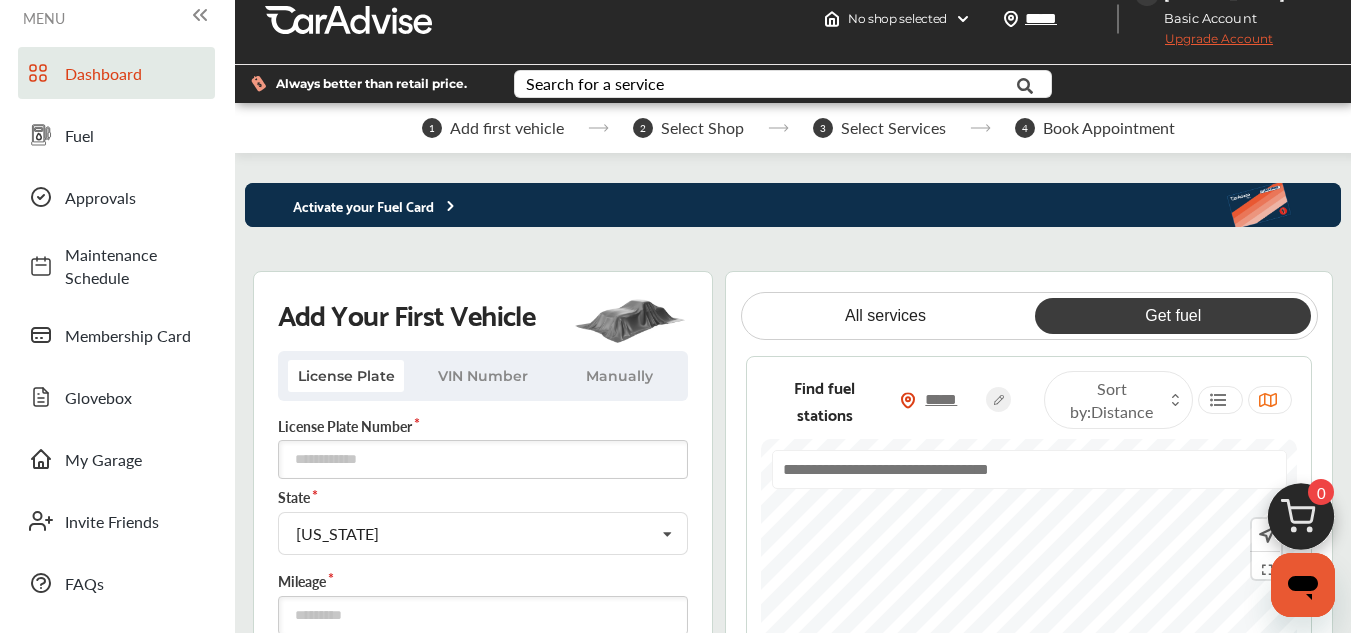 scroll, scrollTop: 0, scrollLeft: 0, axis: both 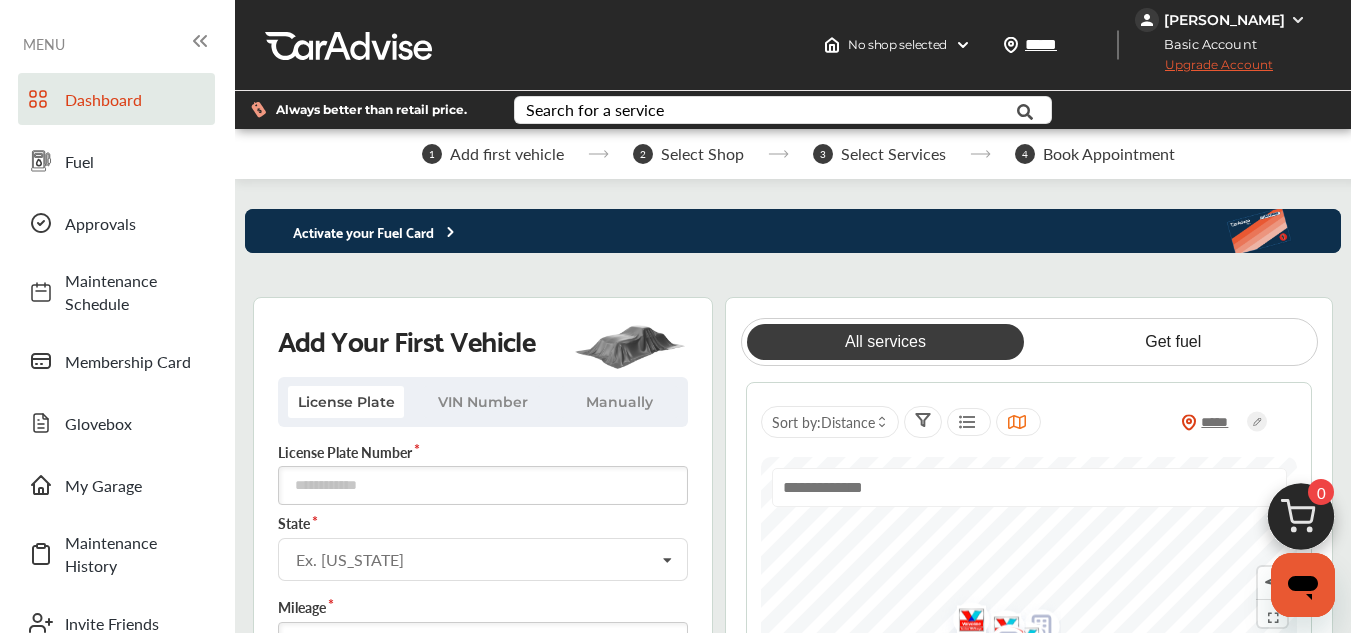 click at bounding box center [1298, 20] 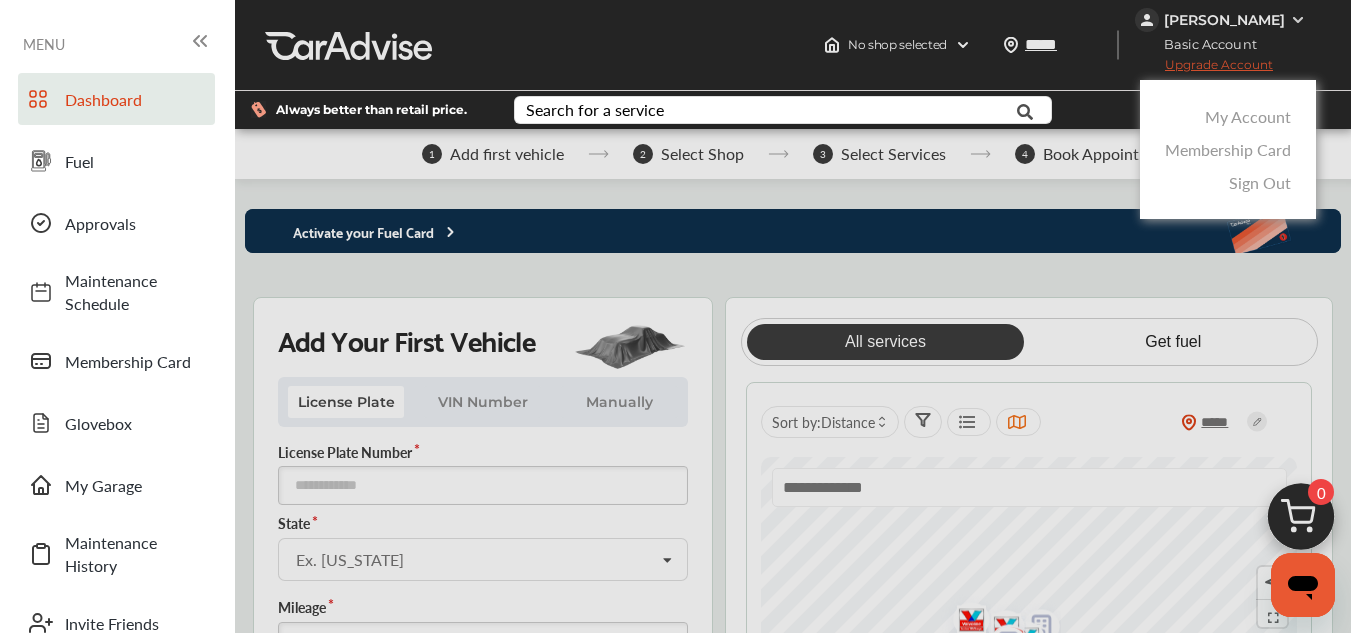 click on "Sign Out" at bounding box center [1260, 182] 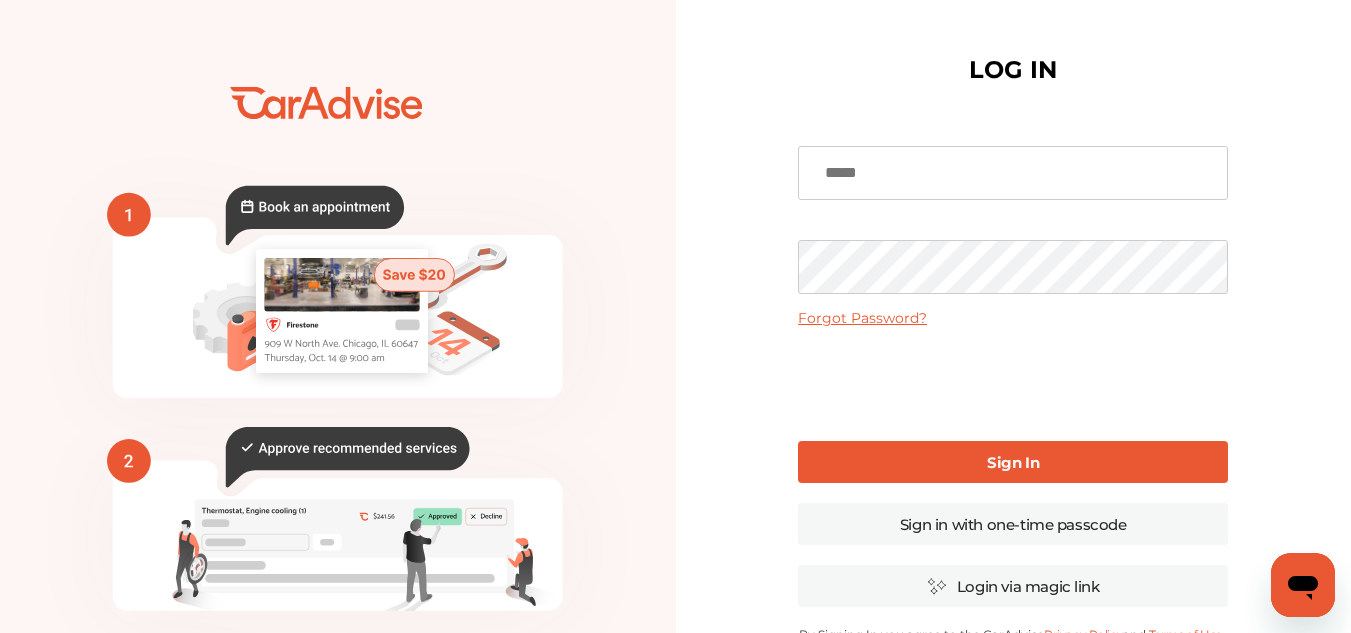 click at bounding box center [1013, 173] 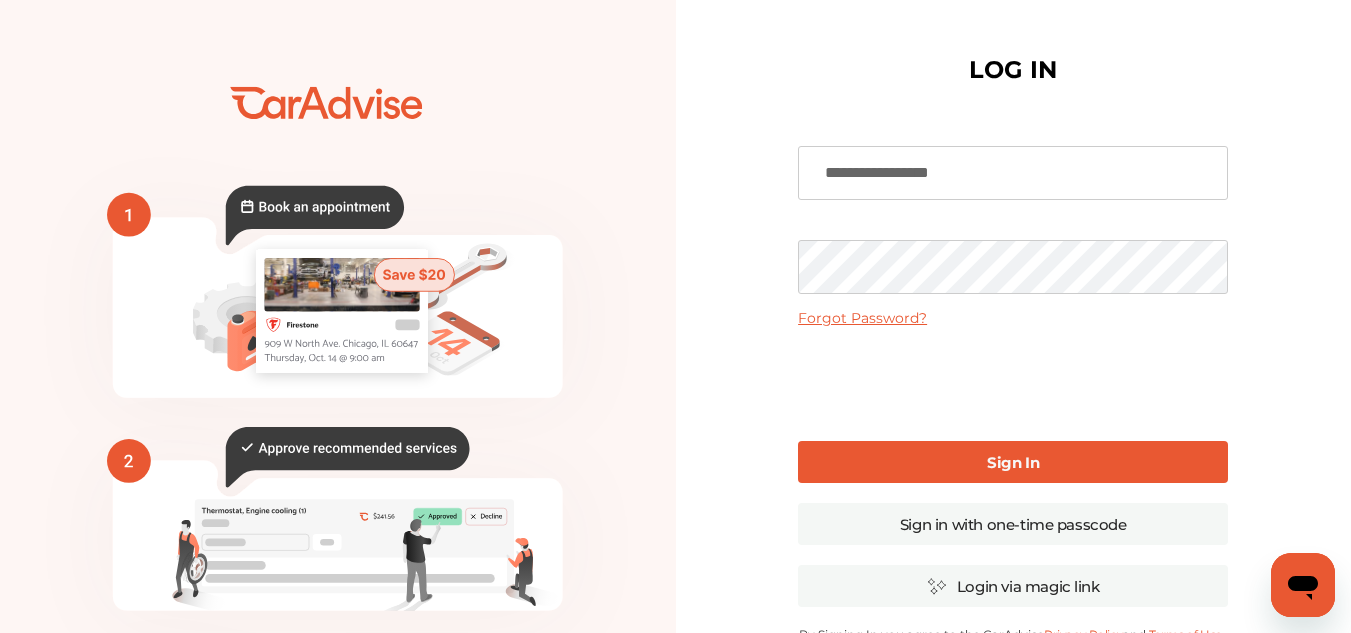 click on "Sign In" at bounding box center (1013, 462) 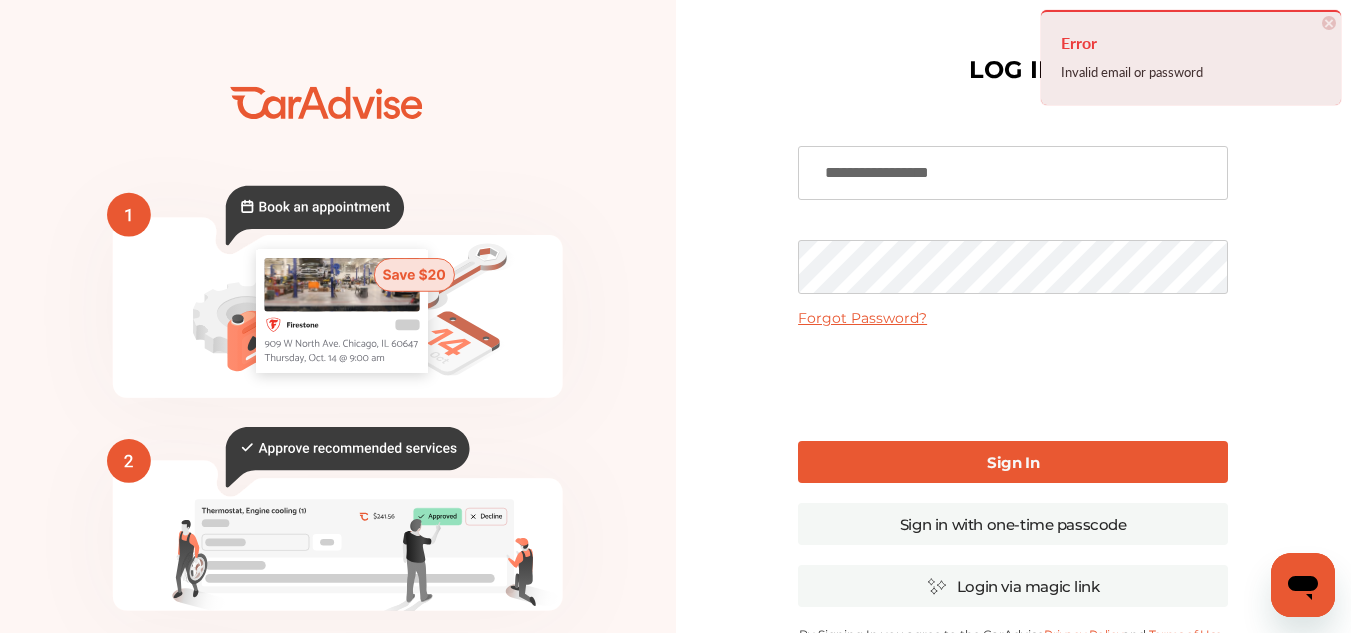 click on "**********" at bounding box center (1013, 173) 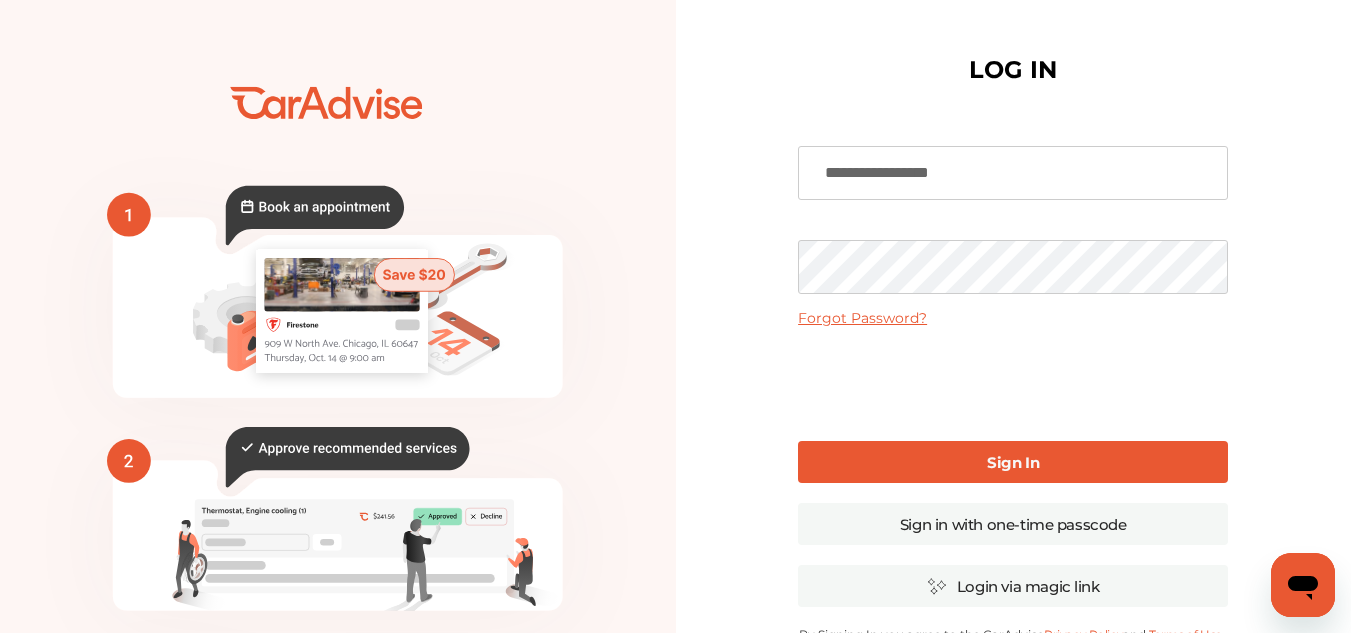 click on "Sign In" at bounding box center (1013, 462) 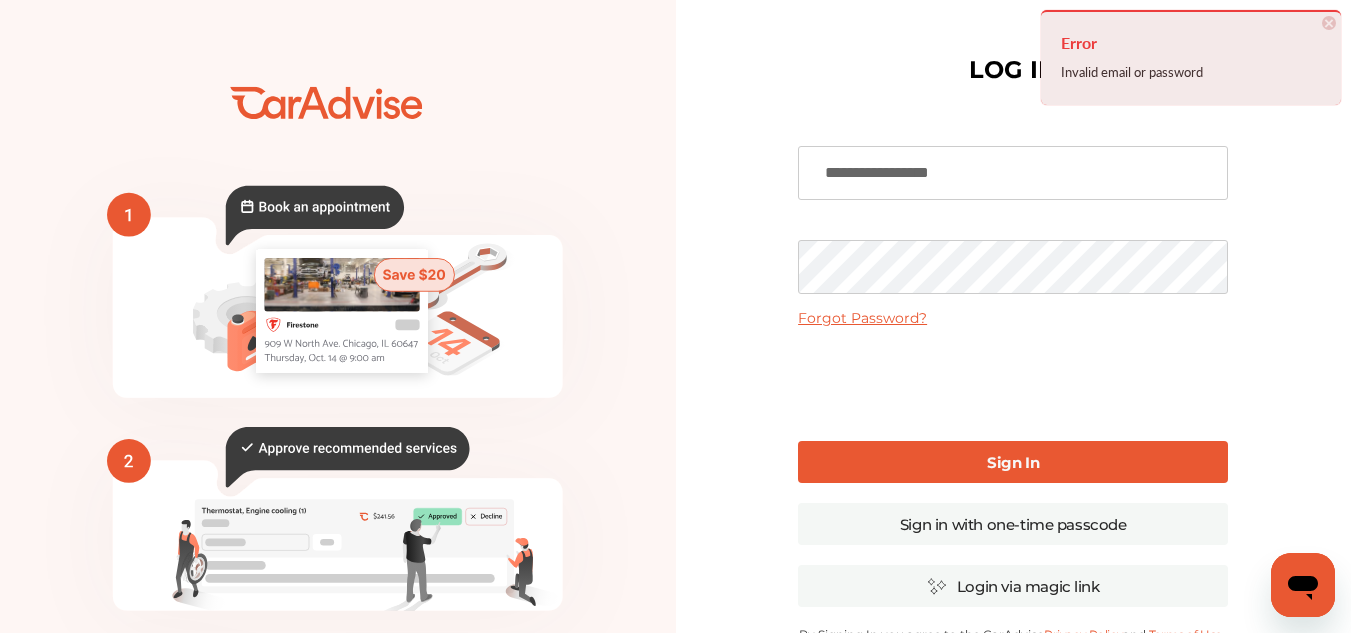 click on "💰" at bounding box center [675, 487] 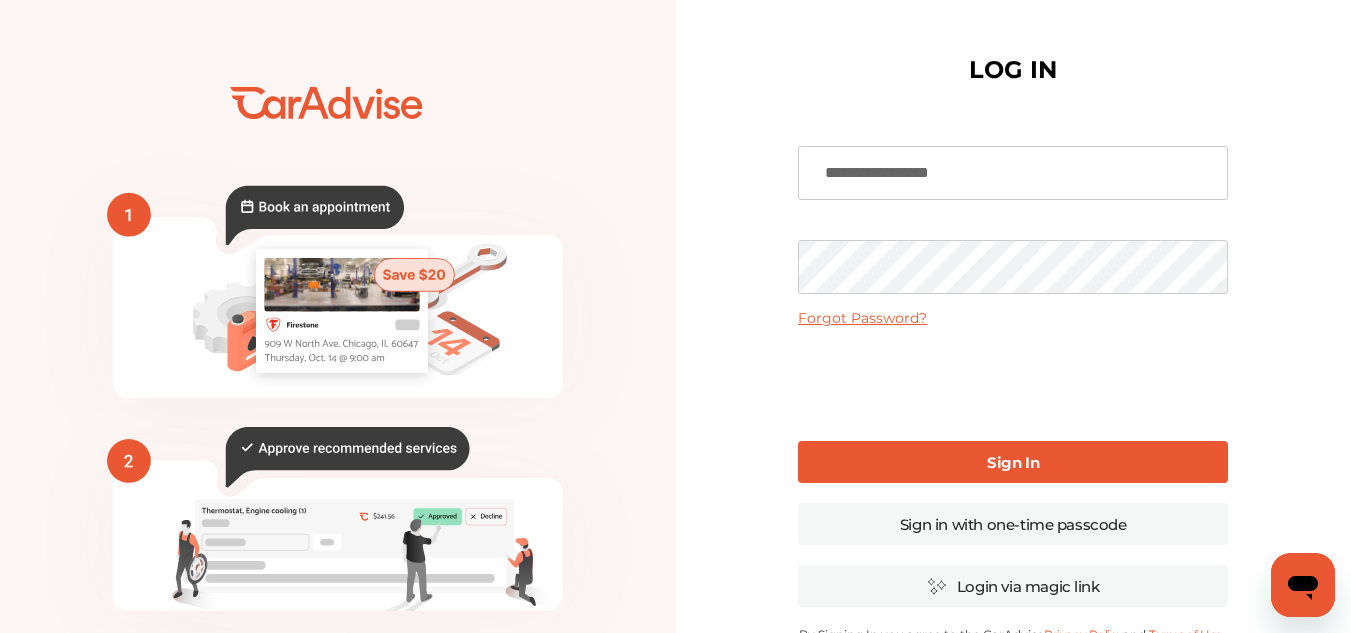 click on "Sign In" at bounding box center (1013, 462) 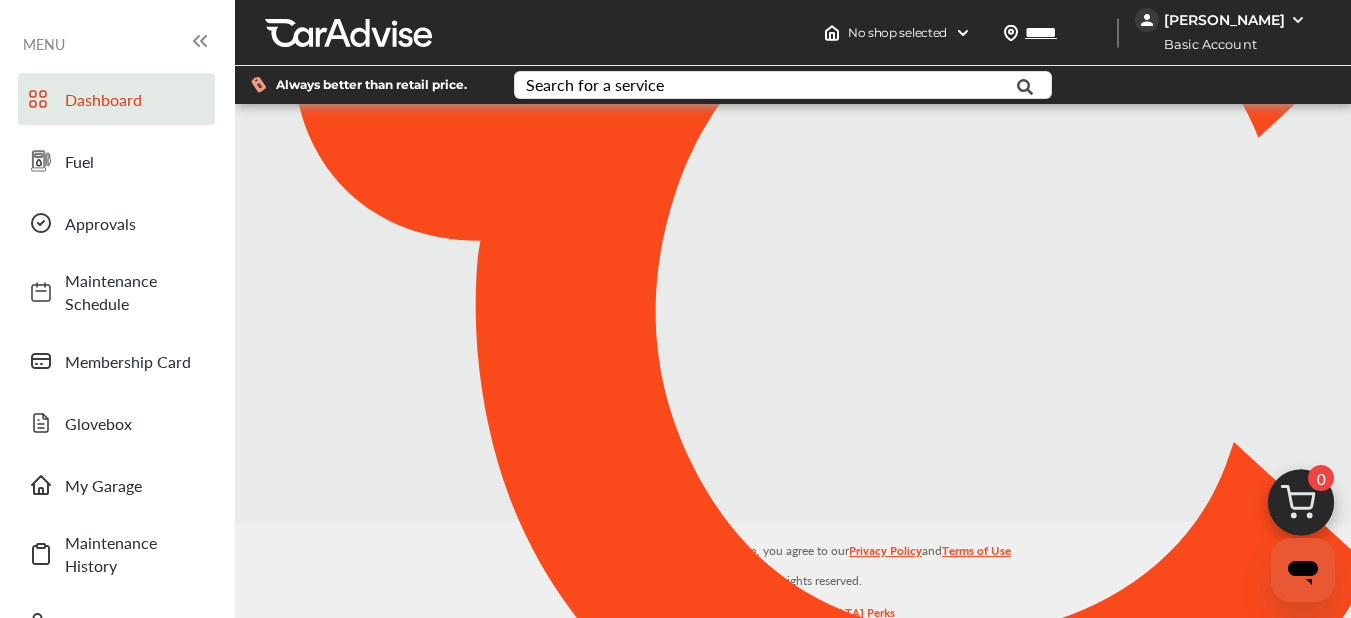 type on "*****" 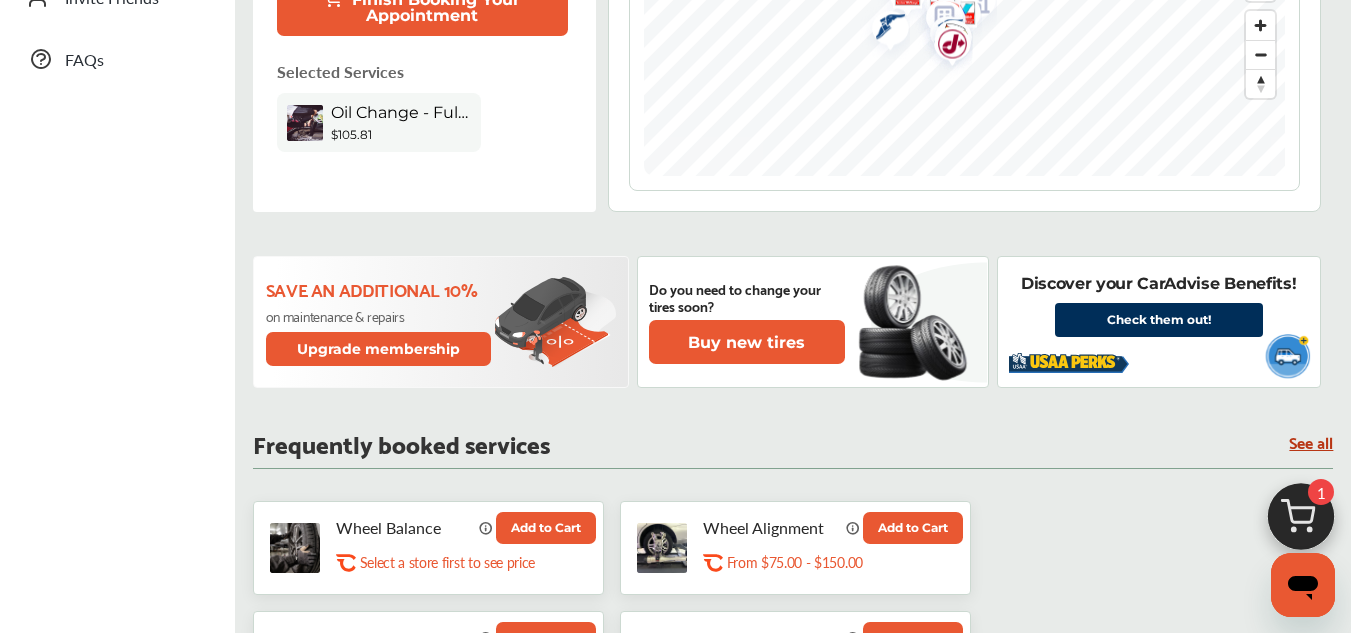 scroll, scrollTop: 700, scrollLeft: 0, axis: vertical 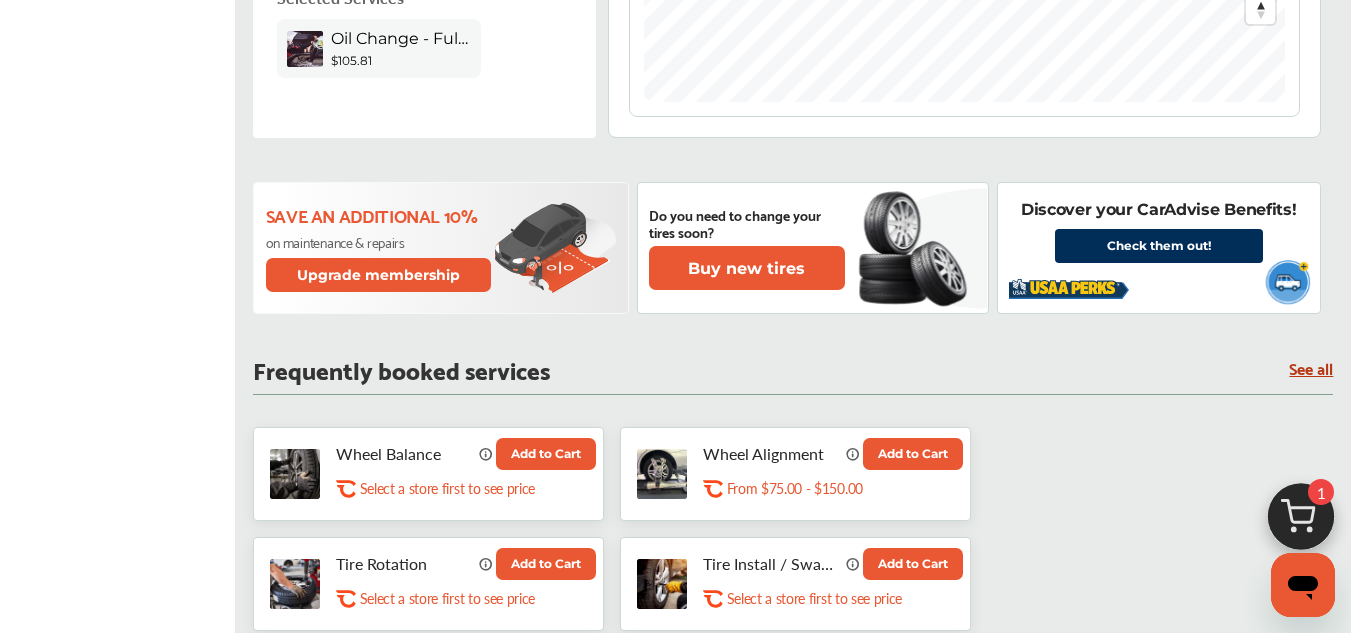 click at bounding box center [1301, 522] 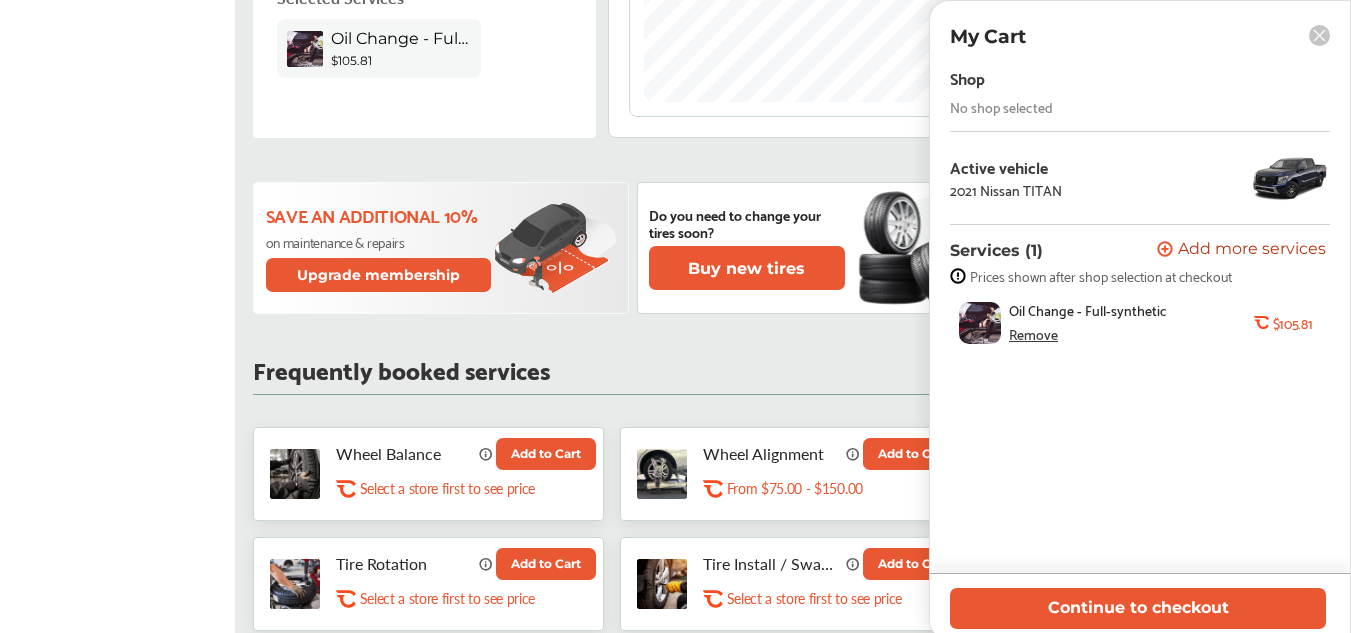 click 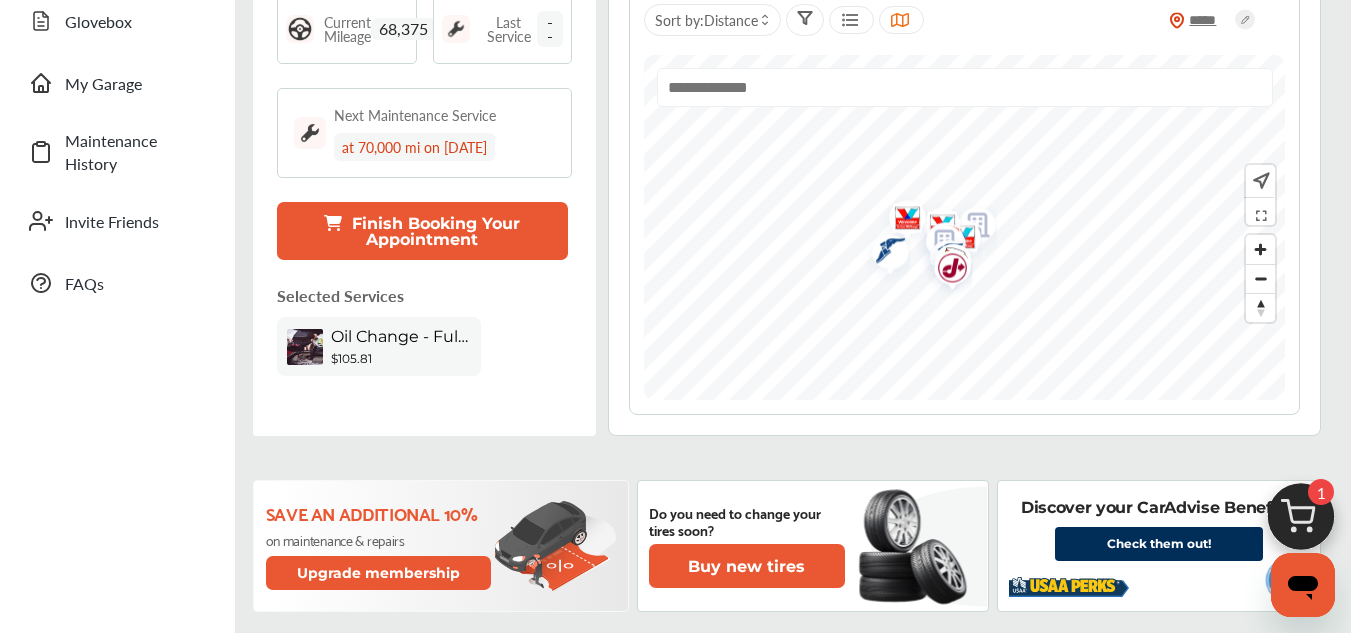 scroll, scrollTop: 400, scrollLeft: 0, axis: vertical 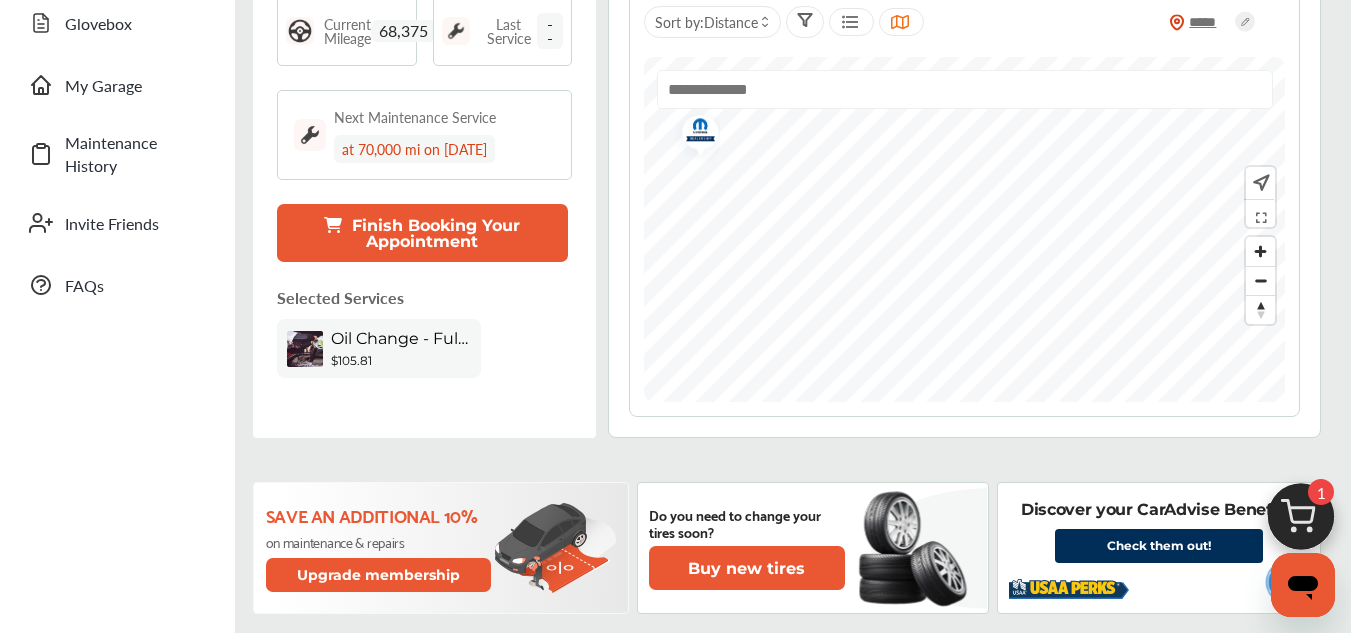 click on "Activate your Fuel Card
2021 Nissan TITAN 2021 Nissan TITAN Current Mileage 68,375 Last Service -- Next Maintenance Service at 70,000 mi on [DATE] Finish Booking Your Appointment Selected Services Oil Change - Full-synthetic
$105.81 My Cart
Shop No shop selected Active vehicle 2021 Nissan TITAN Services (1) Add a service
Add more services Prices shown after shop selection at checkout Oil Change - Full-synthetic Remove
.st0{fill:#FA4A1C;}
$105.81 Continue to checkout All services Get fuel *****
Sort by :  Distance
Save an additional 10% on maintenance & repairs Upgrade membership Do you need to change your tires soon? Buy new tires Discover your CarAdvise Benefits! Check them out! Frequently booked services See all Wheel Balance
.st0{fill:#FA4A1C;}
Select a store first to see price Add to Cart Wheel Alignment
.st0{fill:#FA4A1C;}
From  $75.00 - $150.00 Add to Cart Tire Rotation" at bounding box center [793, 951] 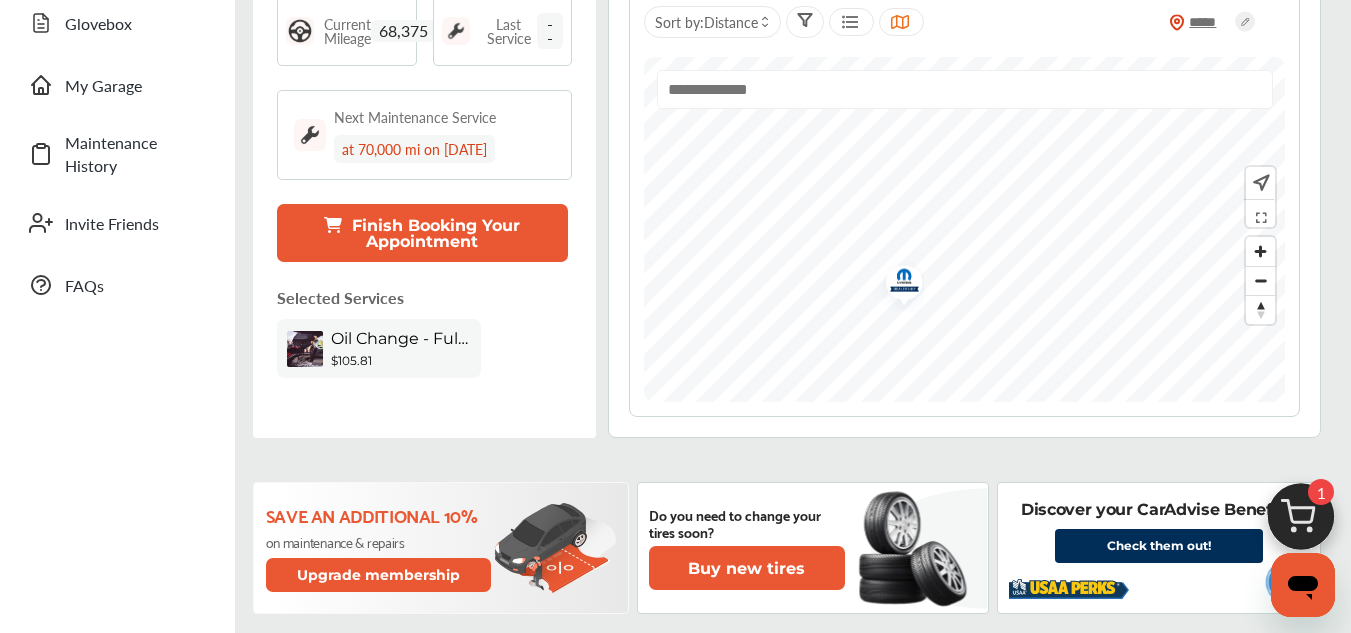 click at bounding box center [897, 283] 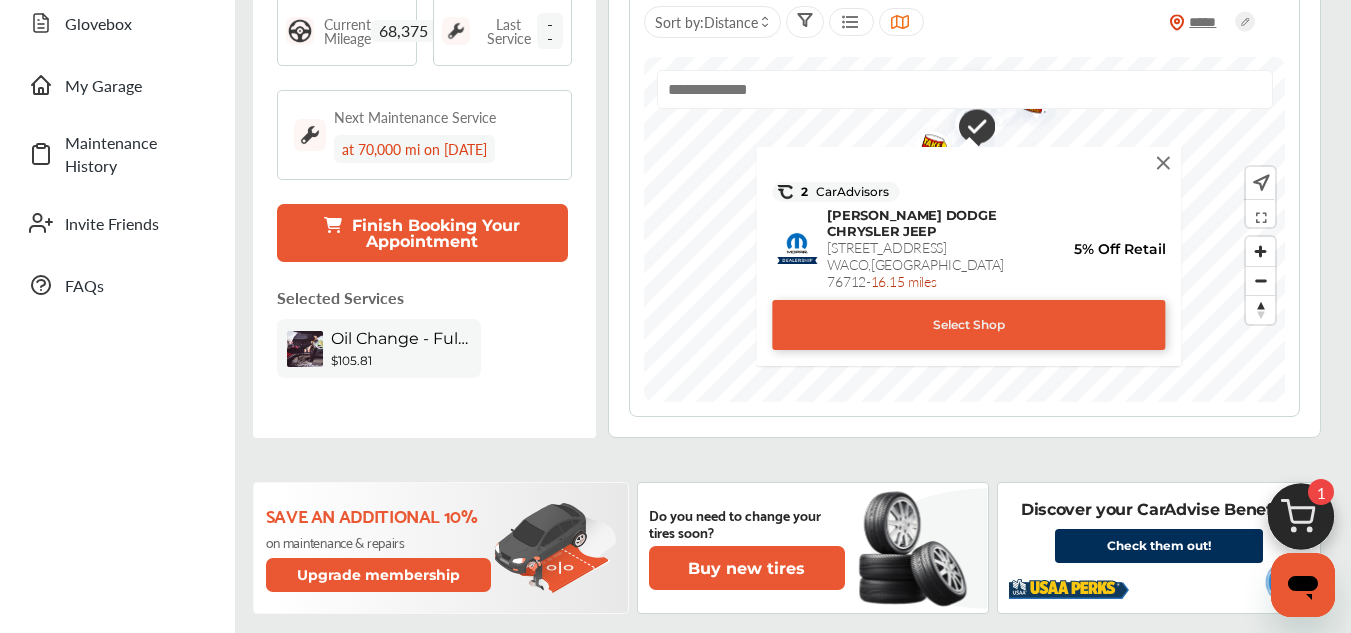 click at bounding box center (1164, 163) 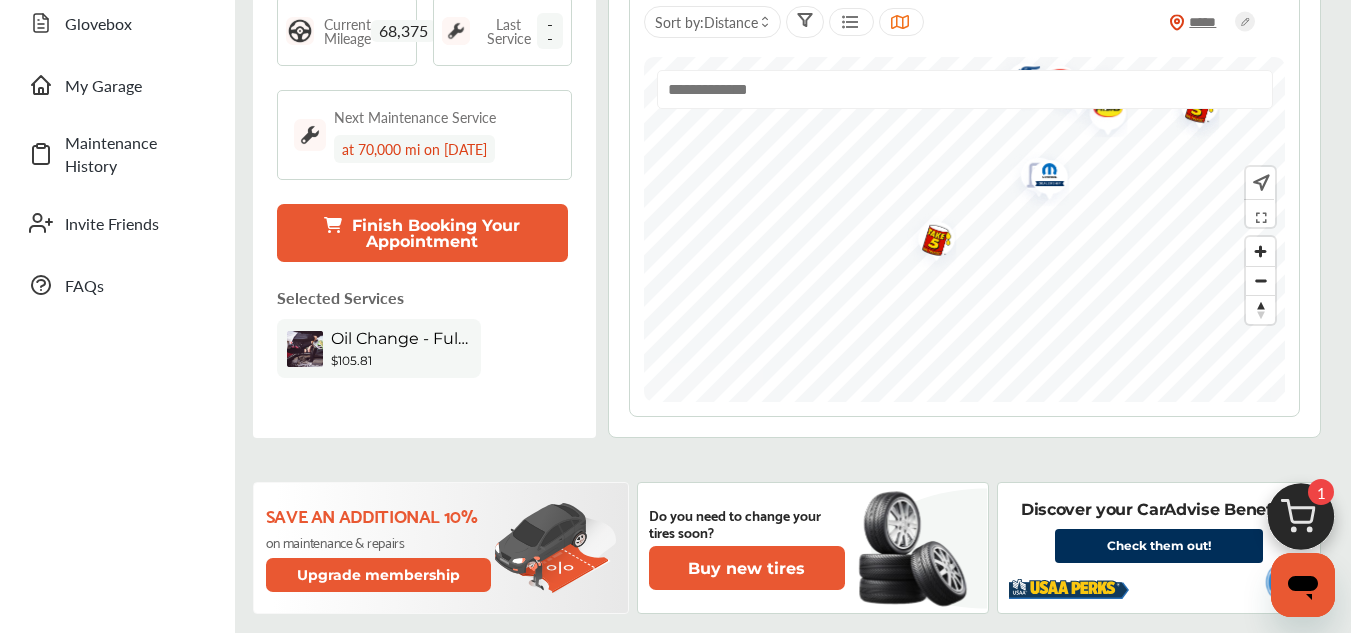click on "Activate your Fuel Card
2021 Nissan TITAN 2021 Nissan TITAN Current Mileage 68,375 Last Service -- Next Maintenance Service at 70,000 mi on [DATE] Finish Booking Your Appointment Selected Services Oil Change - Full-synthetic
$105.81 My Cart
Shop No shop selected Active vehicle 2021 Nissan TITAN Services (1) Add a service
Add more services Prices shown after shop selection at checkout Oil Change - Full-synthetic Remove
.st0{fill:#FA4A1C;}
$105.81 Continue to checkout All services Get fuel *****
Sort by :  Distance
Save an additional 10% on maintenance & repairs Upgrade membership Do you need to change your tires soon? Buy new tires Discover your CarAdvise Benefits! Check them out! Frequently booked services See all Wheel Balance
.st0{fill:#FA4A1C;}
Select a store first to see price Add to Cart Wheel Alignment
.st0{fill:#FA4A1C;}
From  $75.00 - $150.00 Add to Cart Tire Rotation" at bounding box center [793, 951] 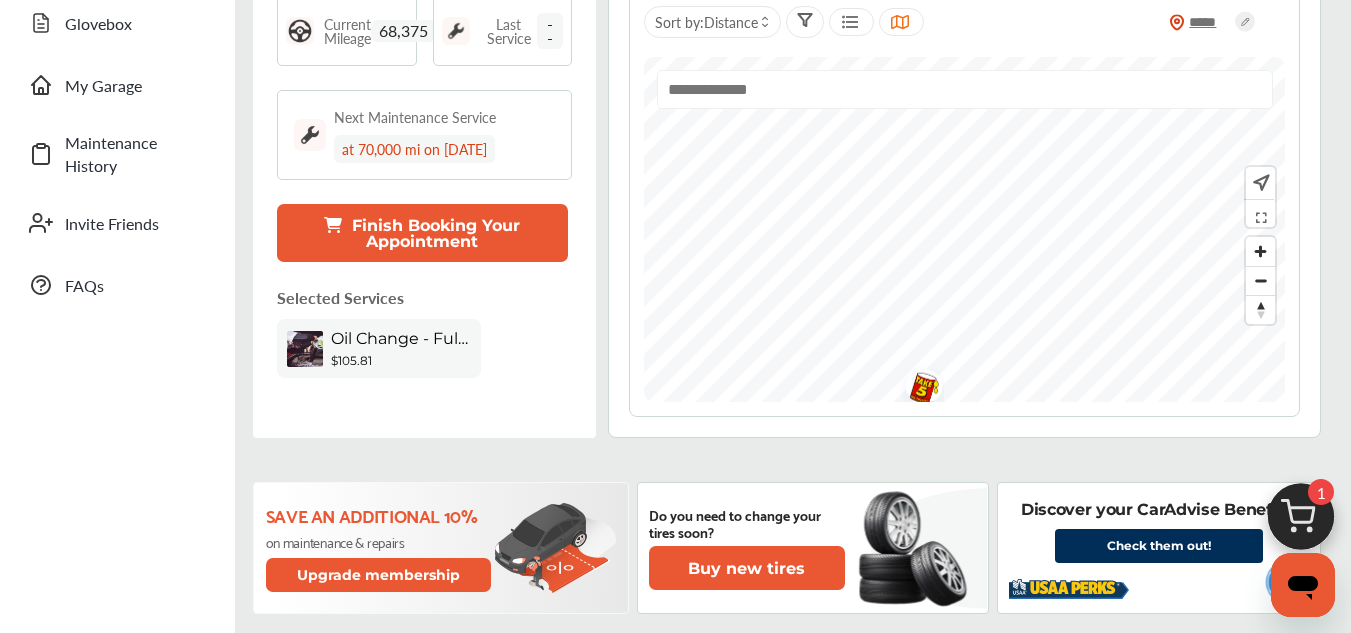 click at bounding box center (964, 229) 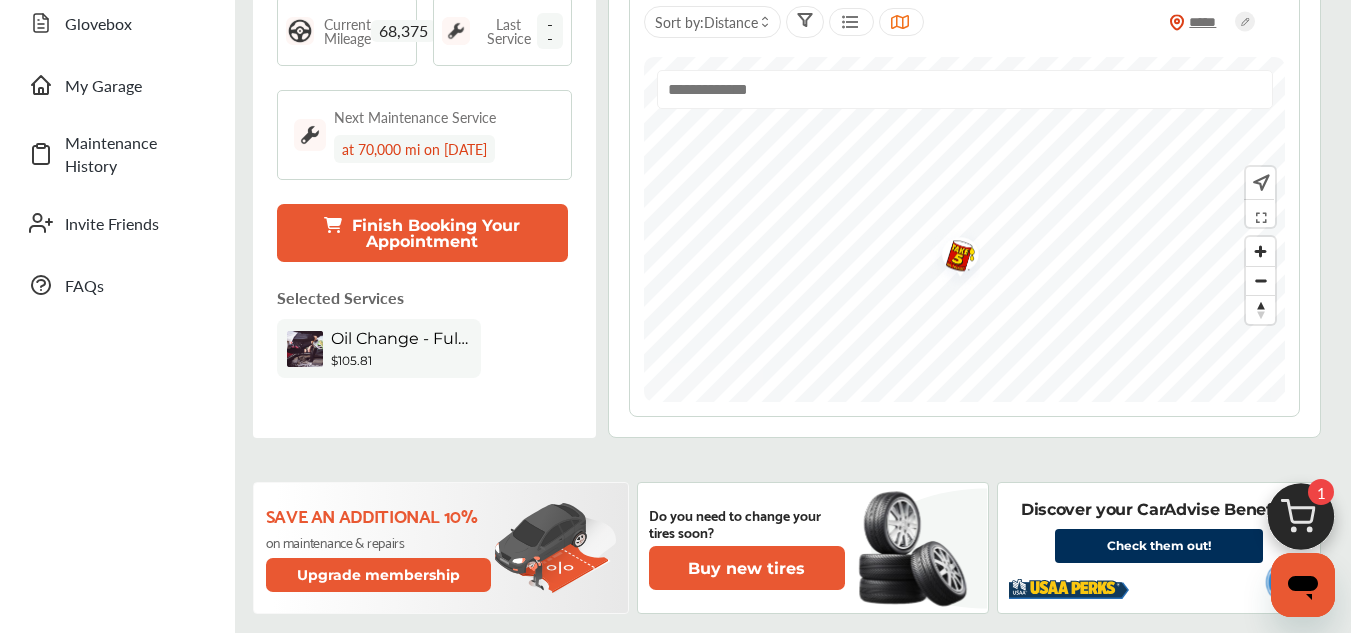click at bounding box center [953, 258] 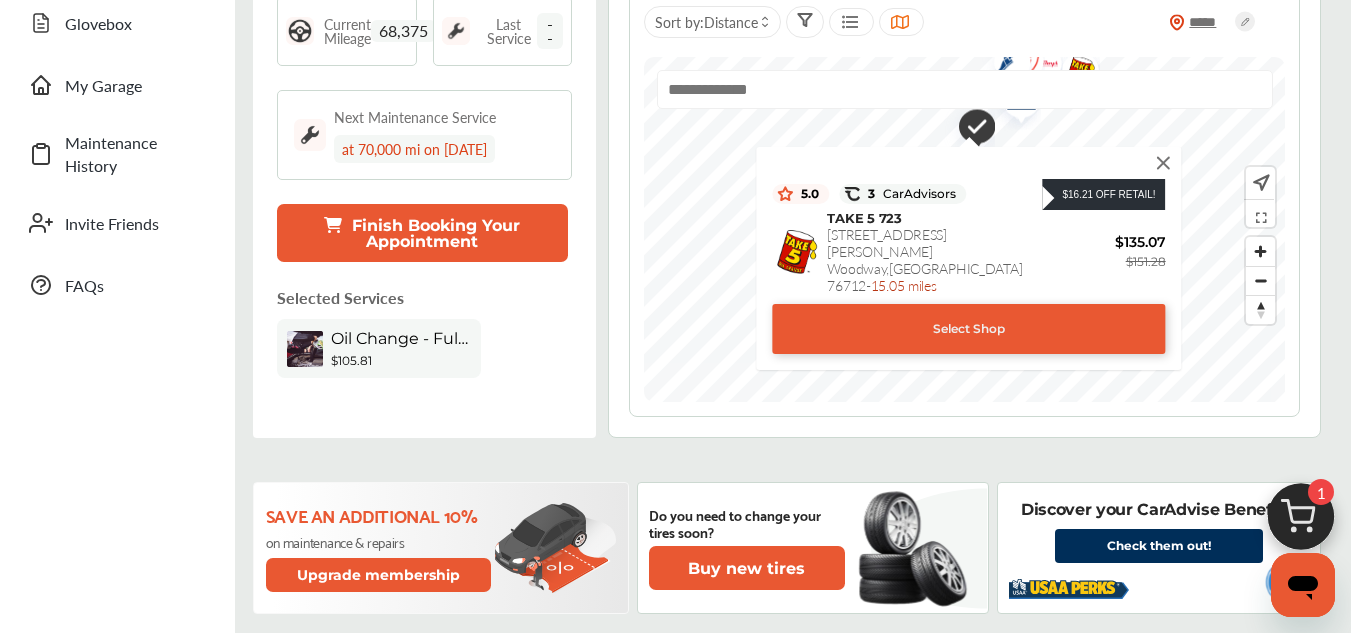 click on "Select Shop" at bounding box center (968, 329) 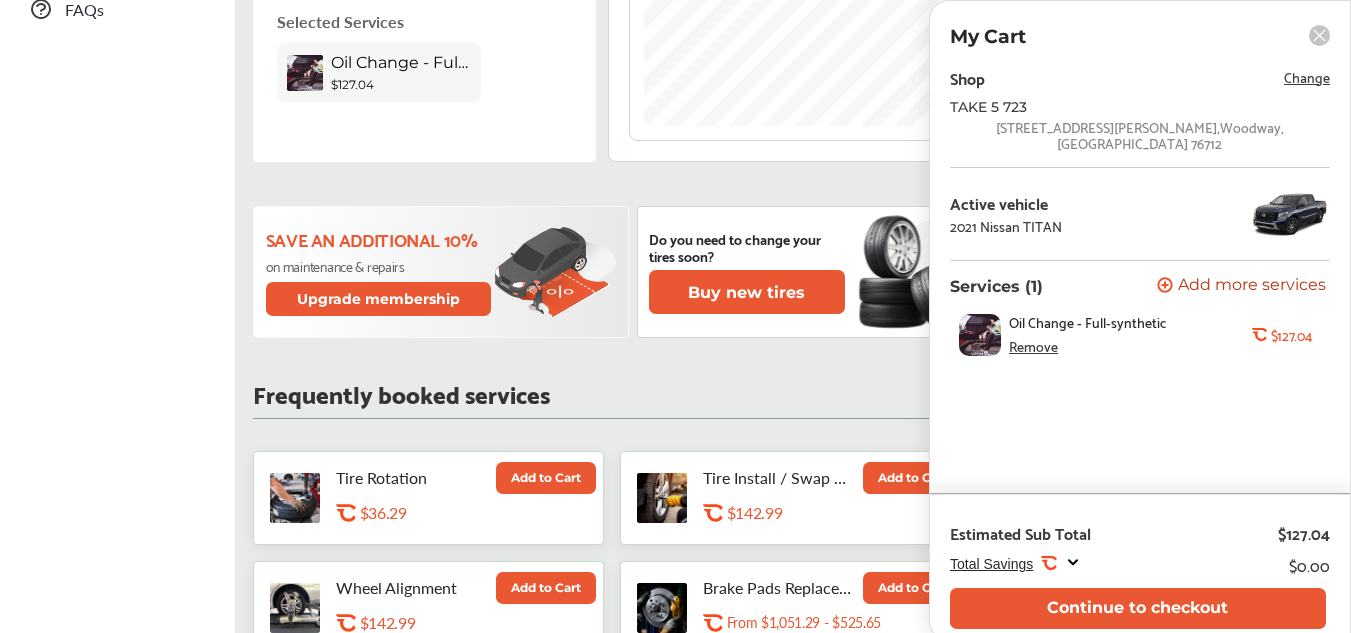scroll, scrollTop: 700, scrollLeft: 0, axis: vertical 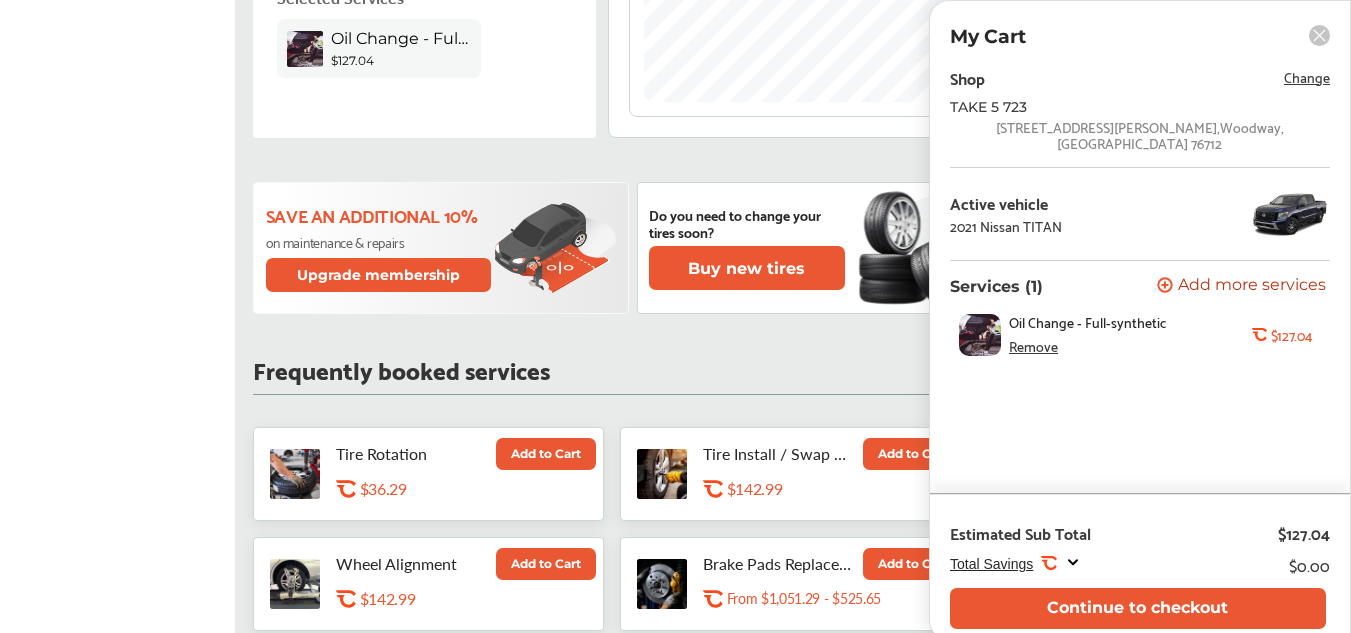 click 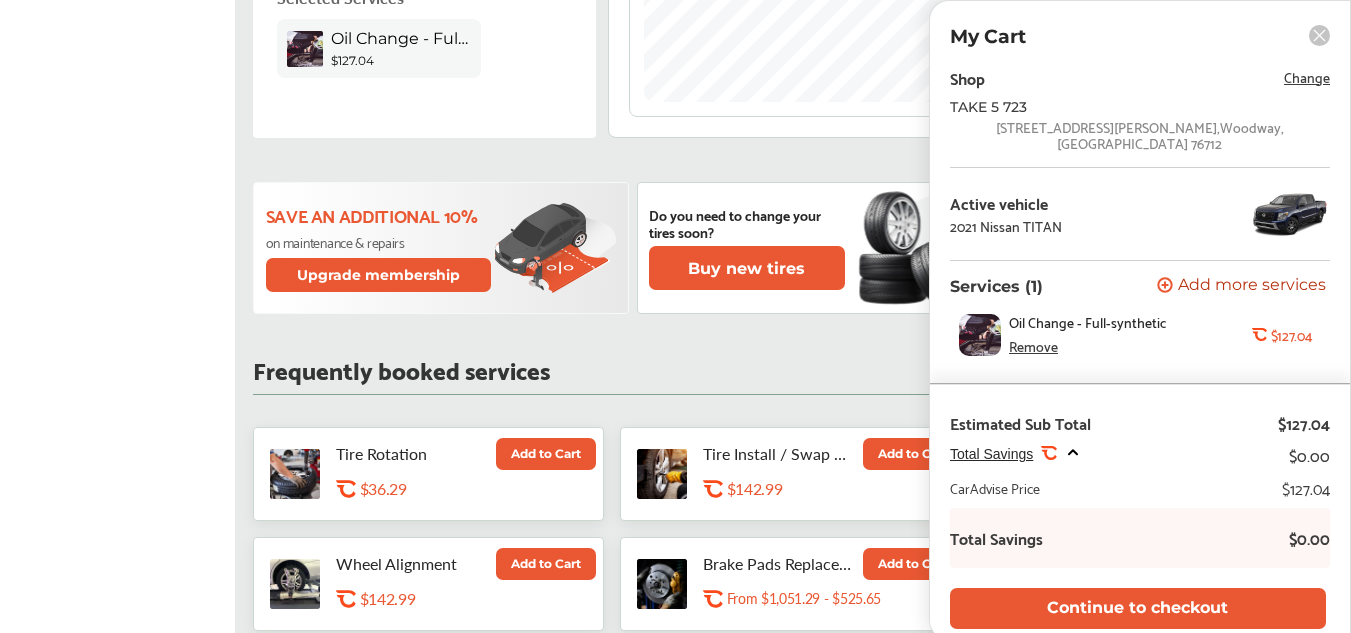 click 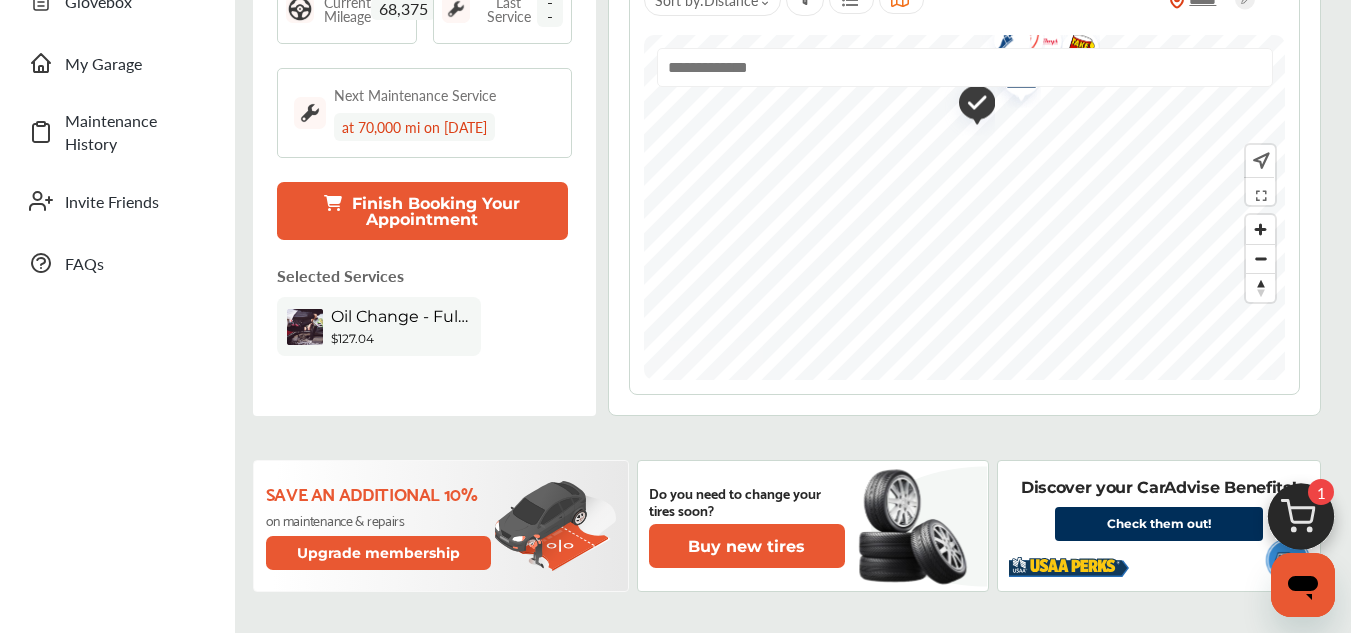 scroll, scrollTop: 400, scrollLeft: 0, axis: vertical 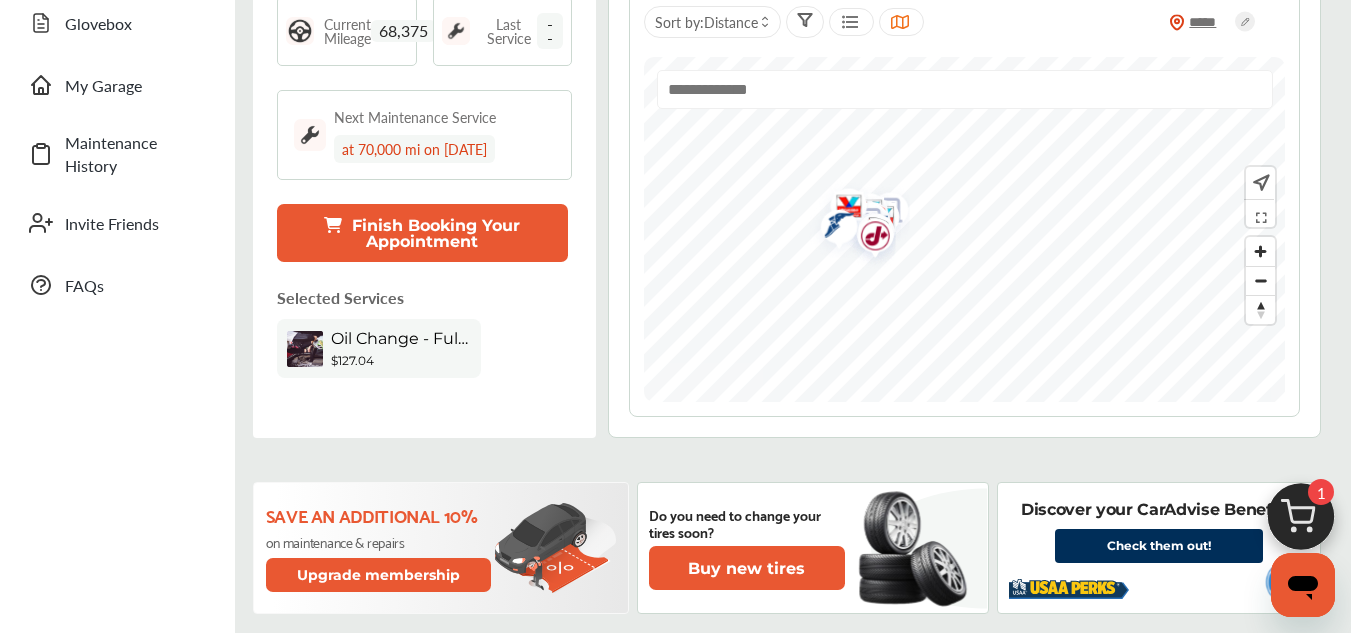 click at bounding box center [964, 229] 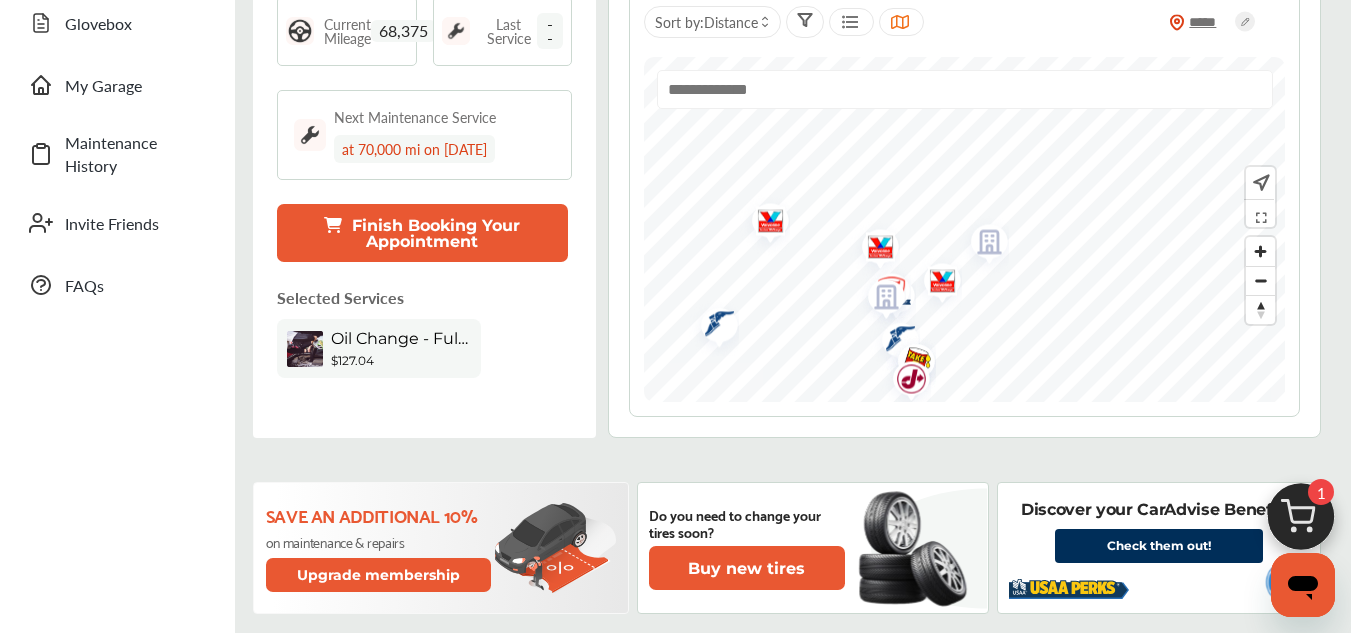 click at bounding box center [873, 250] 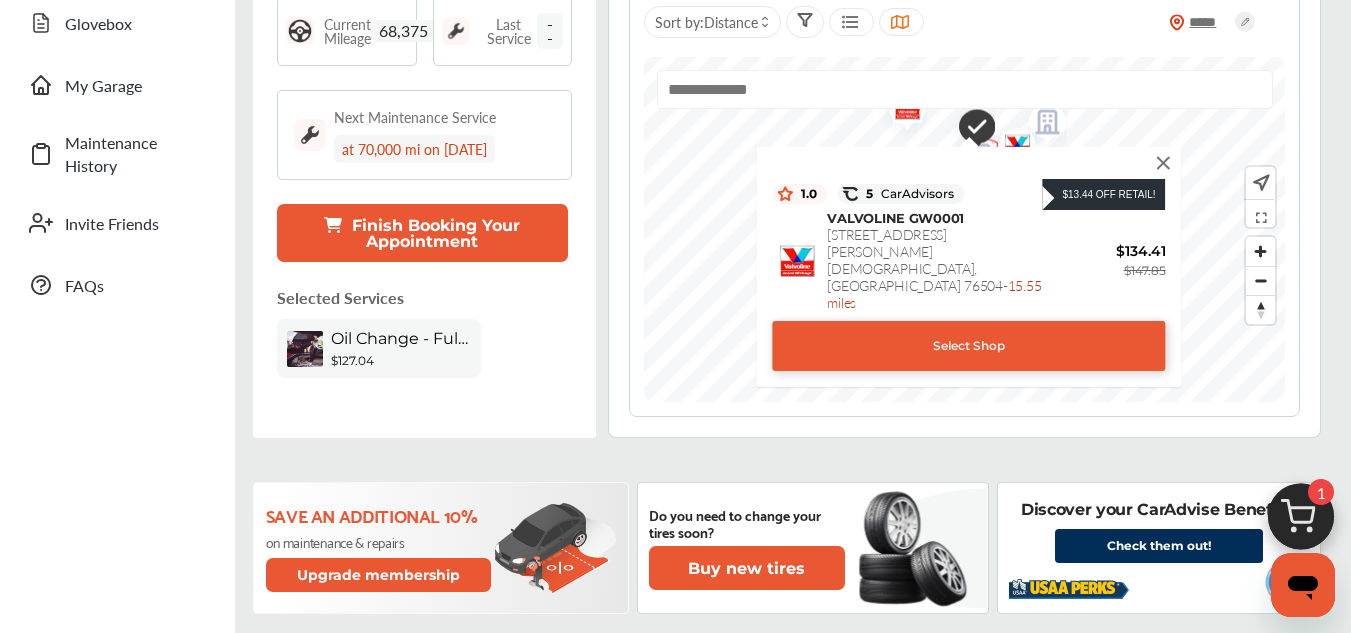 click at bounding box center (1164, 163) 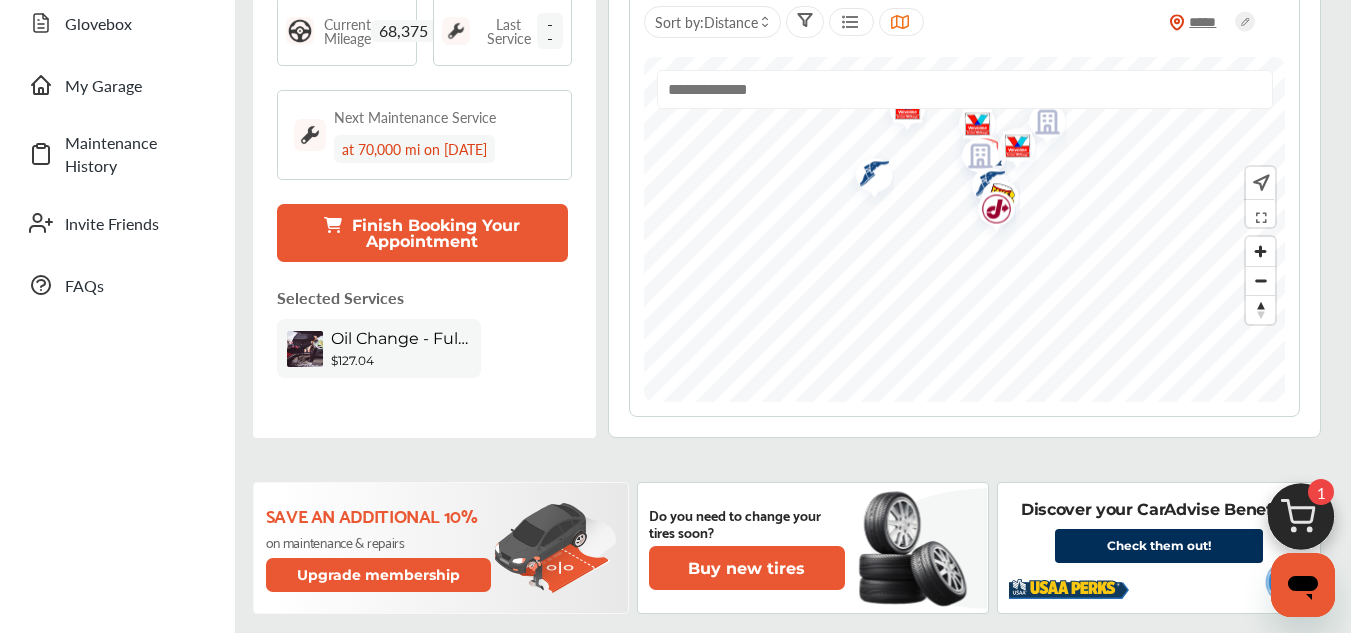 click at bounding box center (1010, 149) 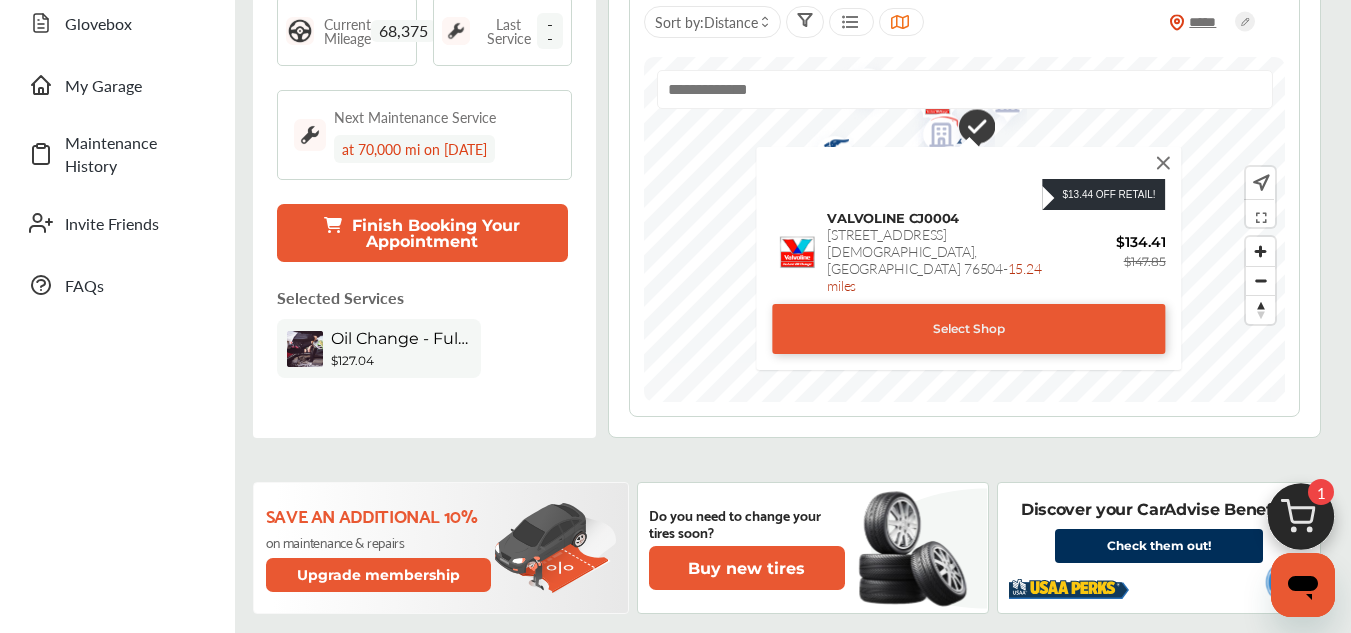 click on "Select Shop" at bounding box center (968, 329) 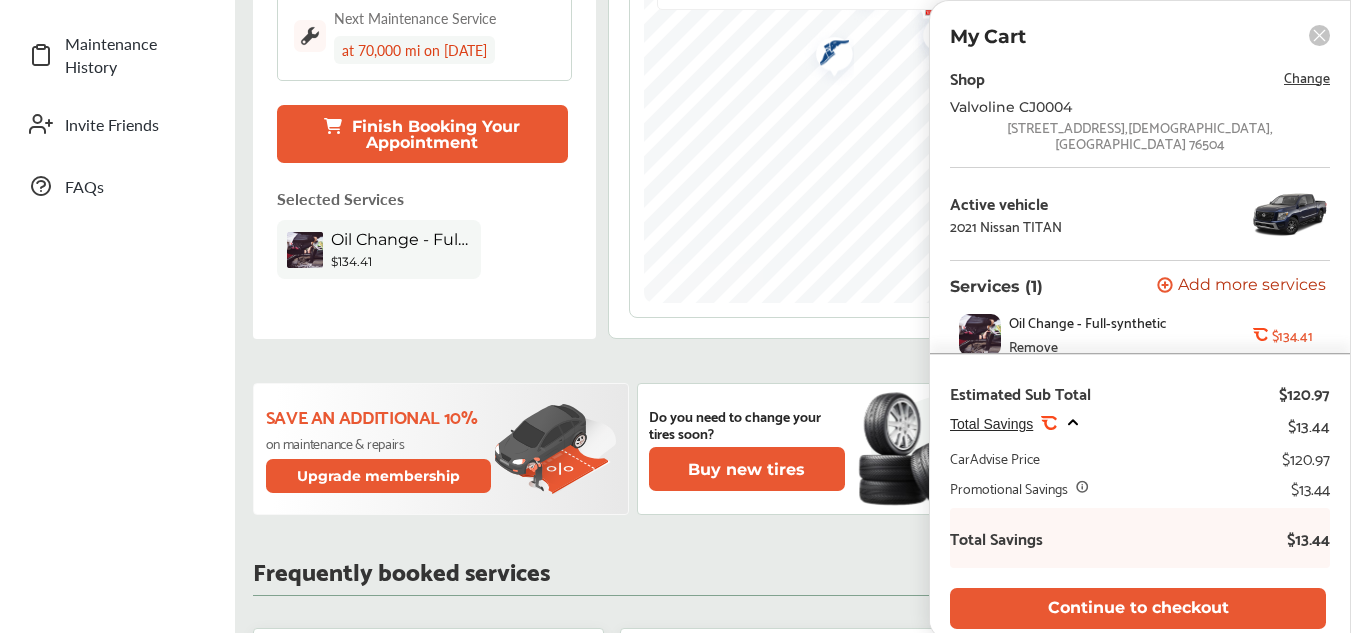 scroll, scrollTop: 500, scrollLeft: 0, axis: vertical 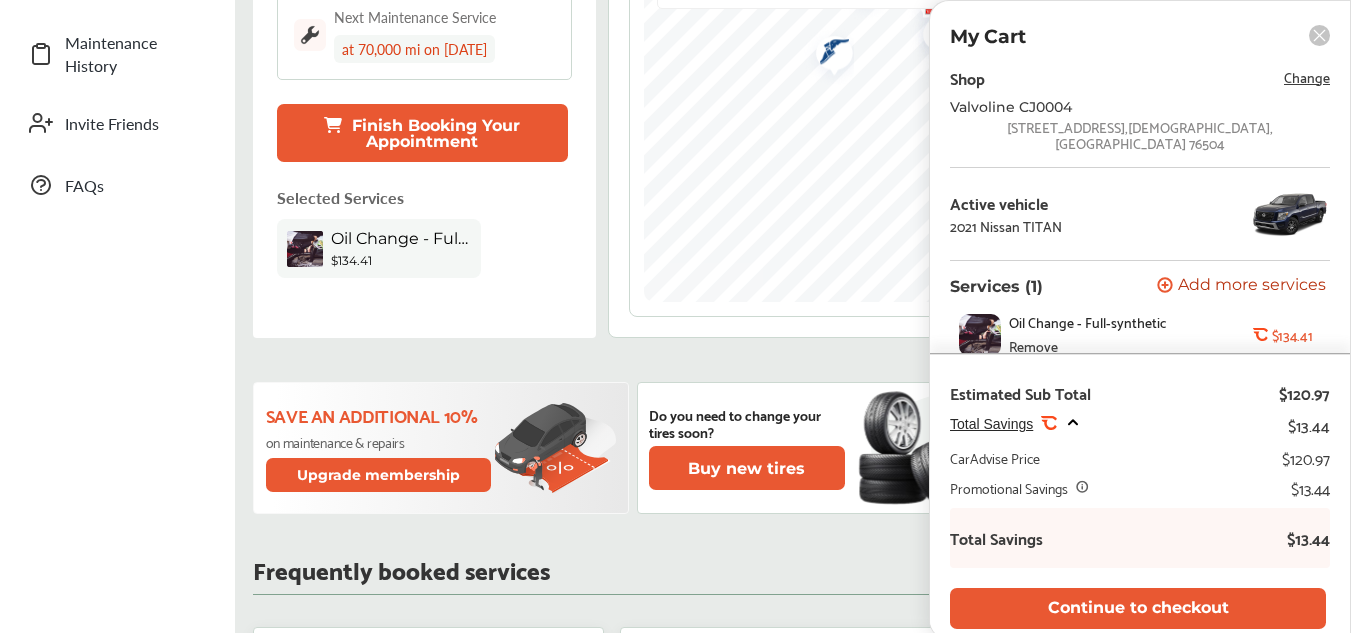 click on "Total Savings" at bounding box center [991, 424] 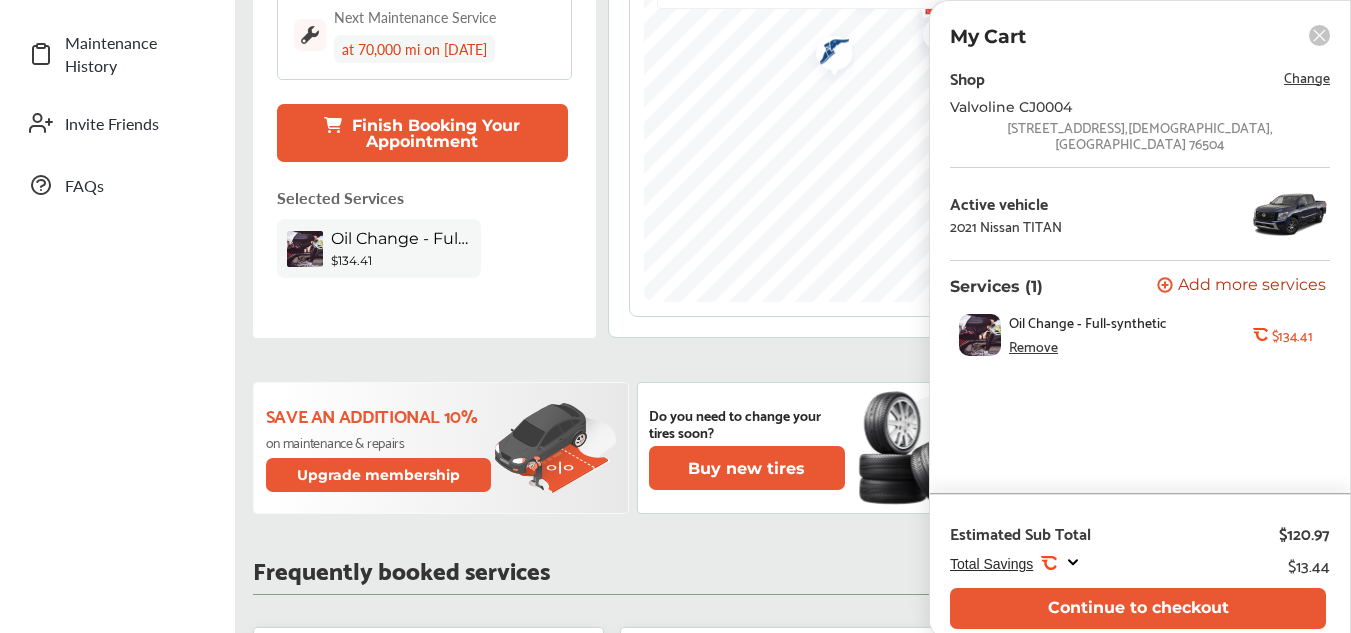 click 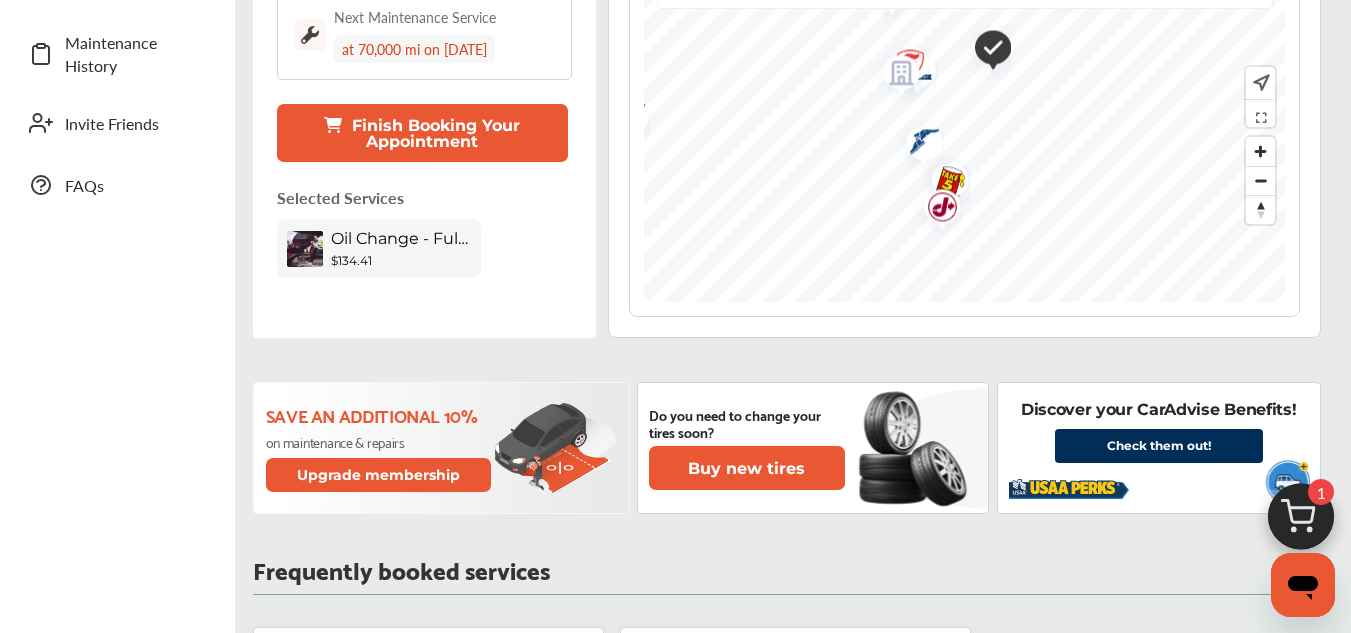 click at bounding box center (935, 210) 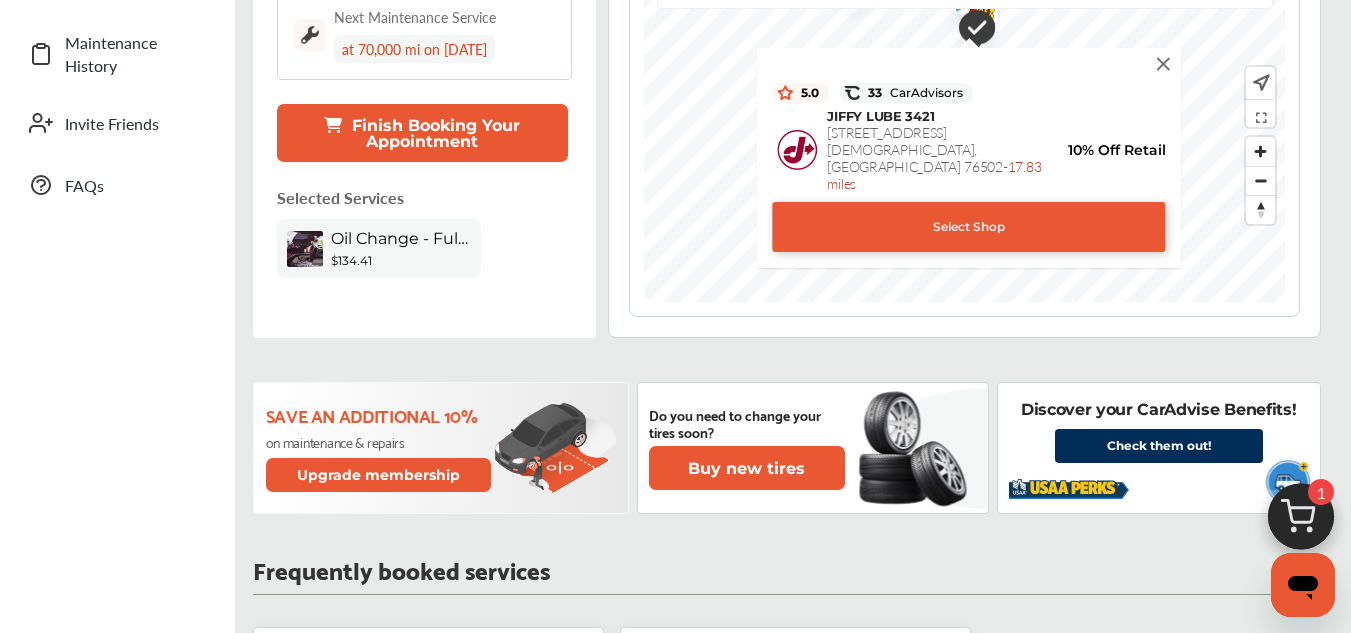 click on "Select Shop" at bounding box center [968, 227] 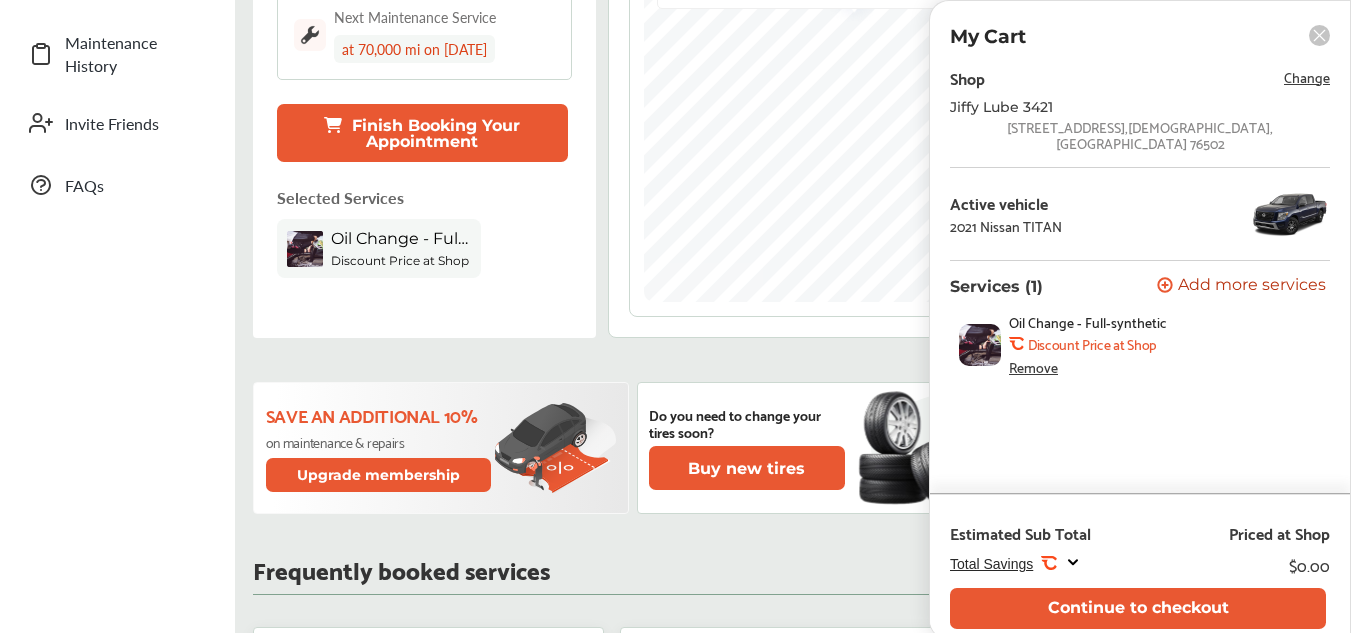 click on "Discount Price at Shop" at bounding box center [1092, 344] 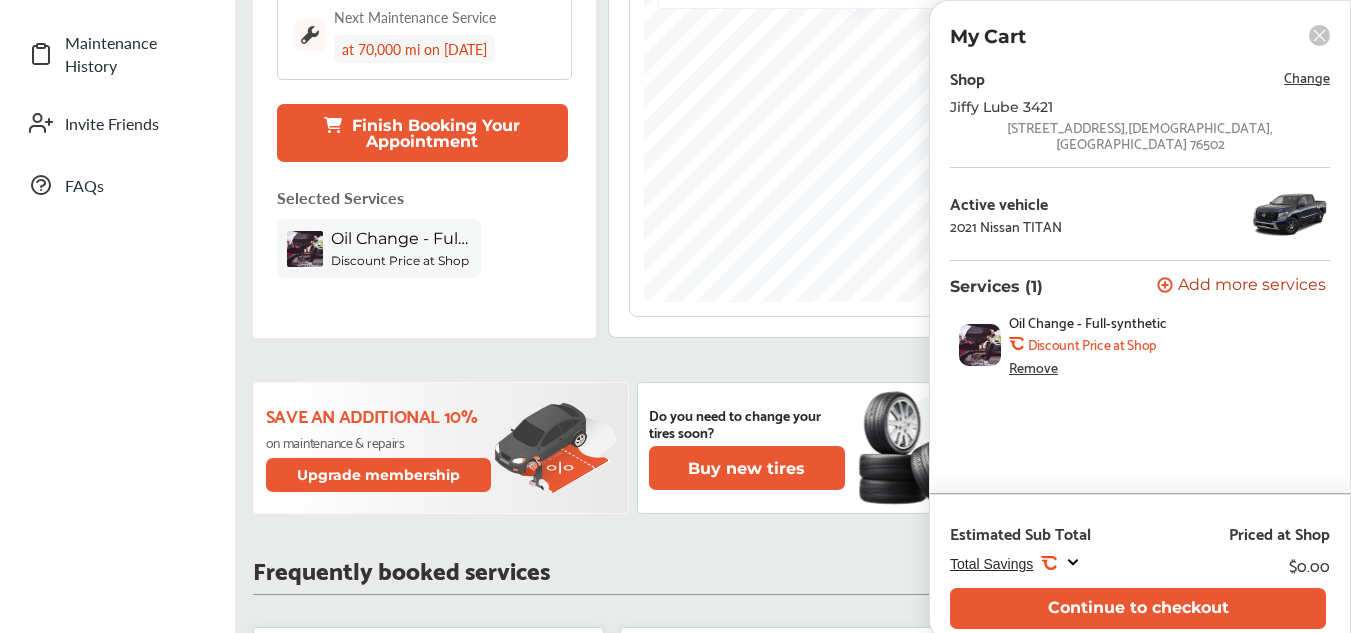 click on "Remove" at bounding box center (1033, 367) 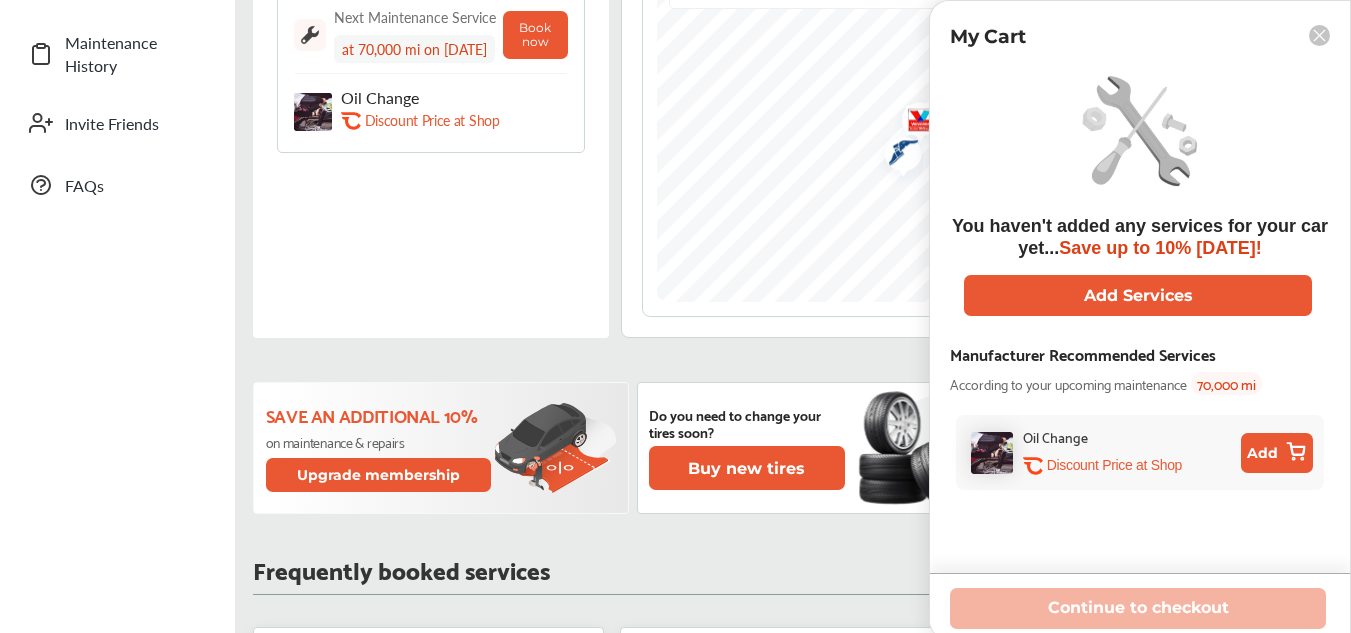 click 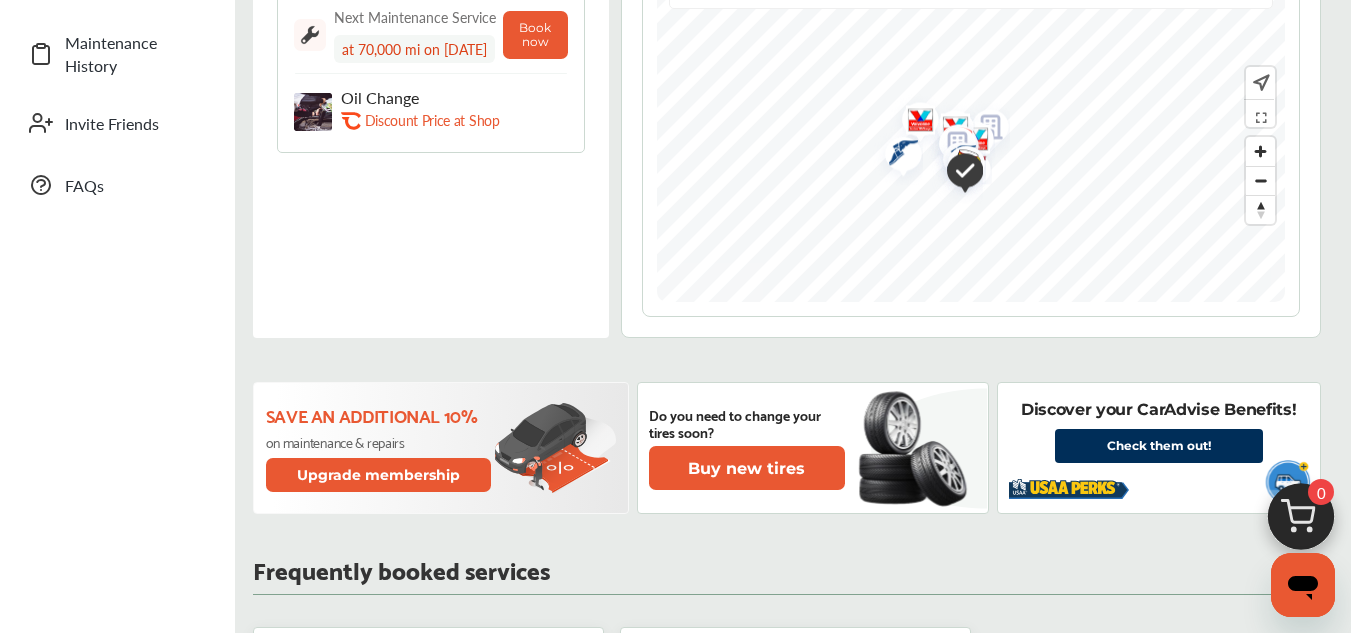 click on "Discount Price at Shop" at bounding box center (432, 120) 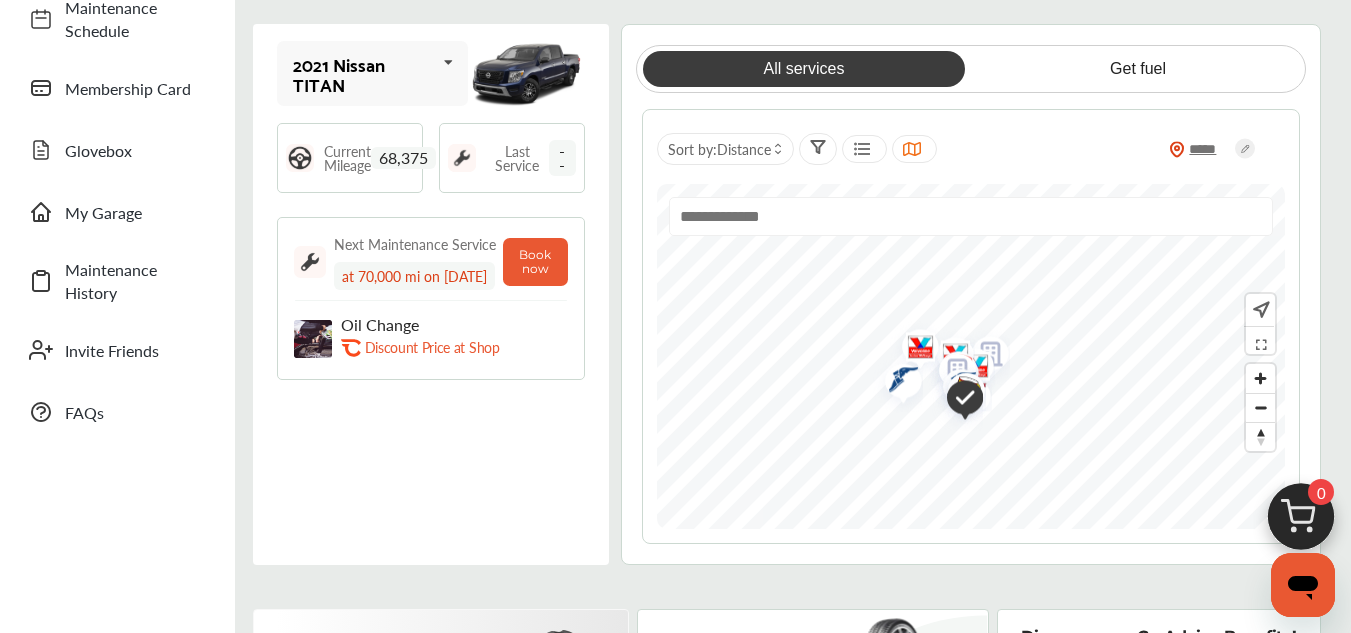 scroll, scrollTop: 200, scrollLeft: 0, axis: vertical 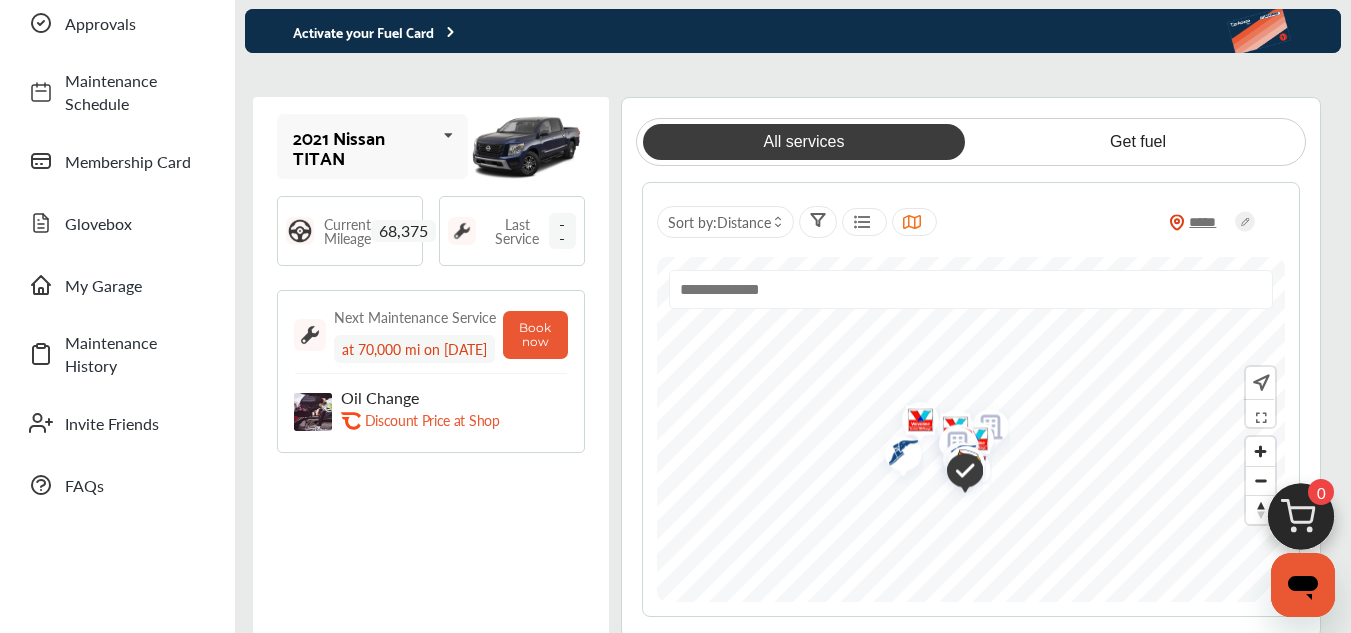click at bounding box center [313, 412] 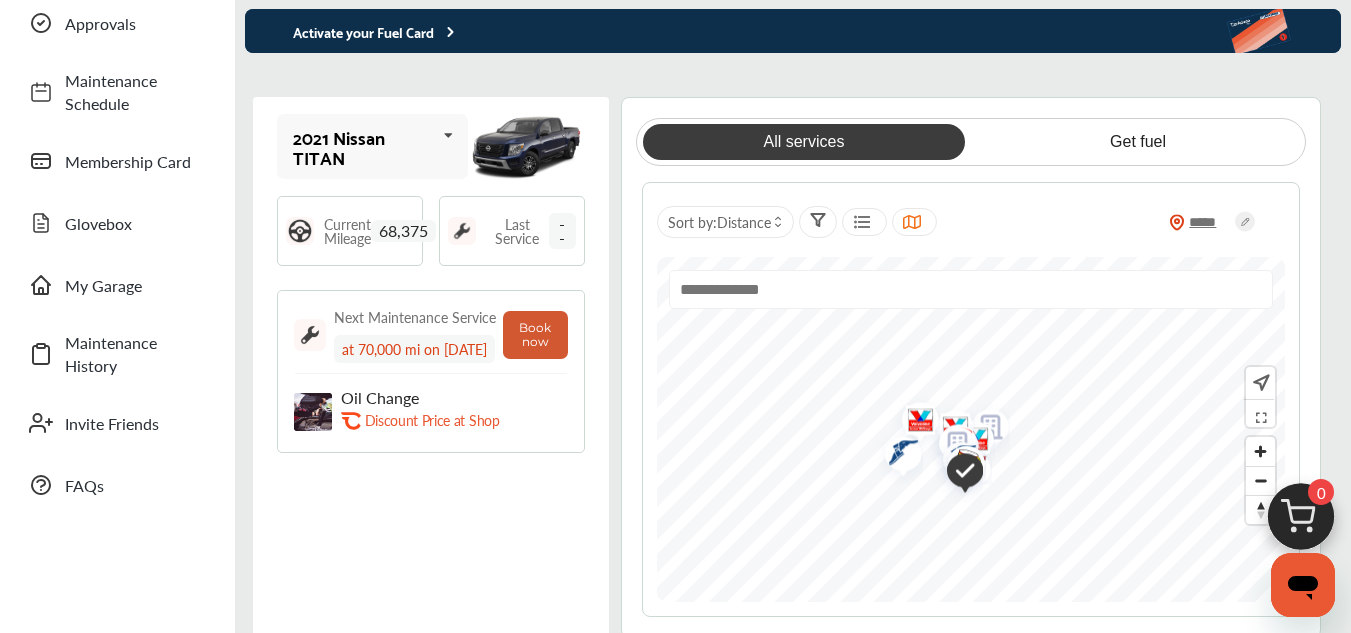 click on "Book now" at bounding box center (535, 335) 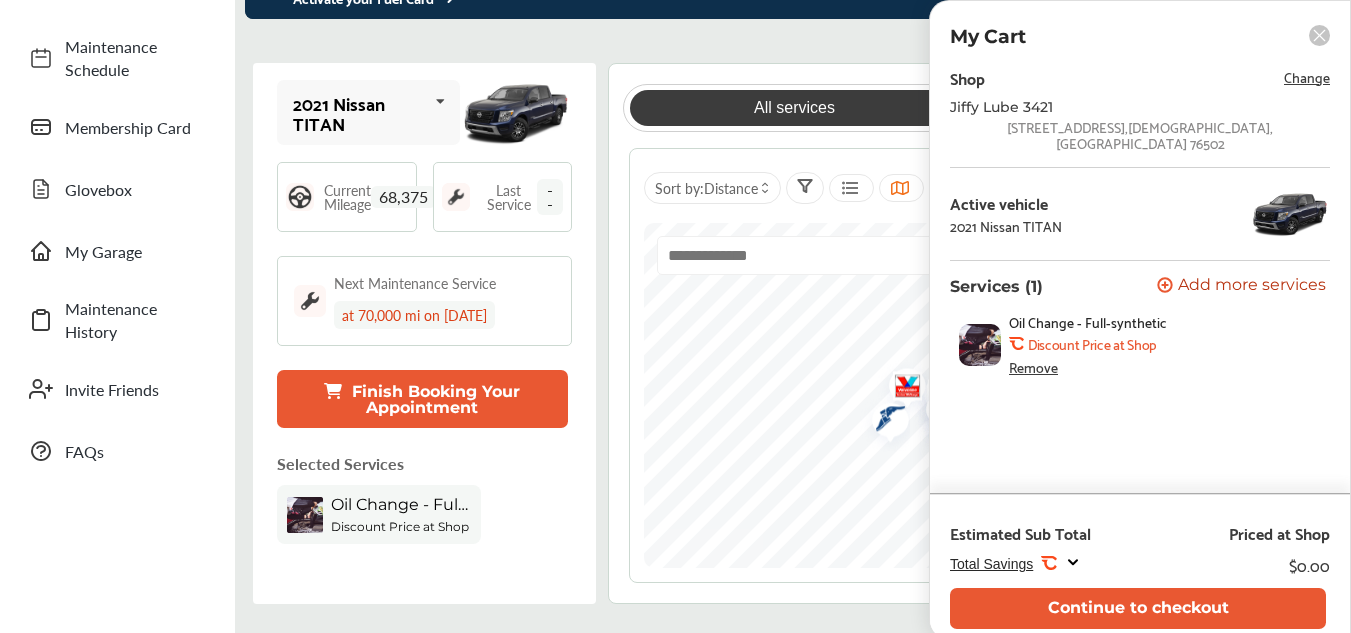 scroll, scrollTop: 400, scrollLeft: 0, axis: vertical 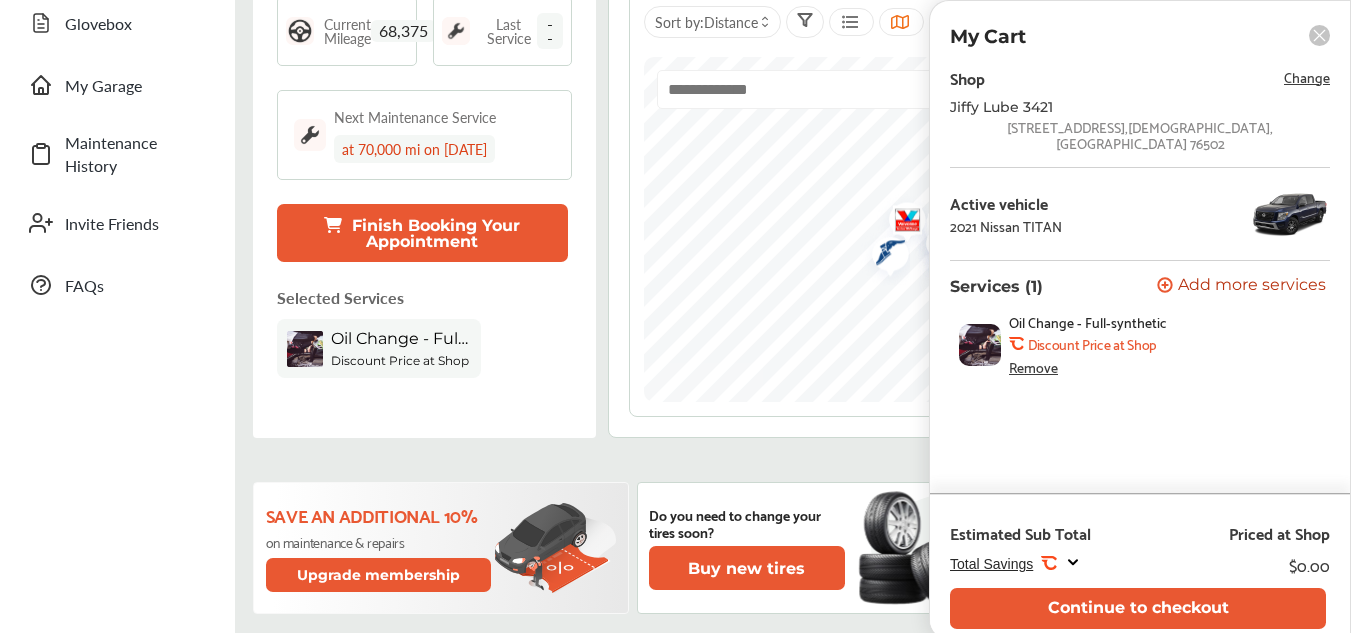 click 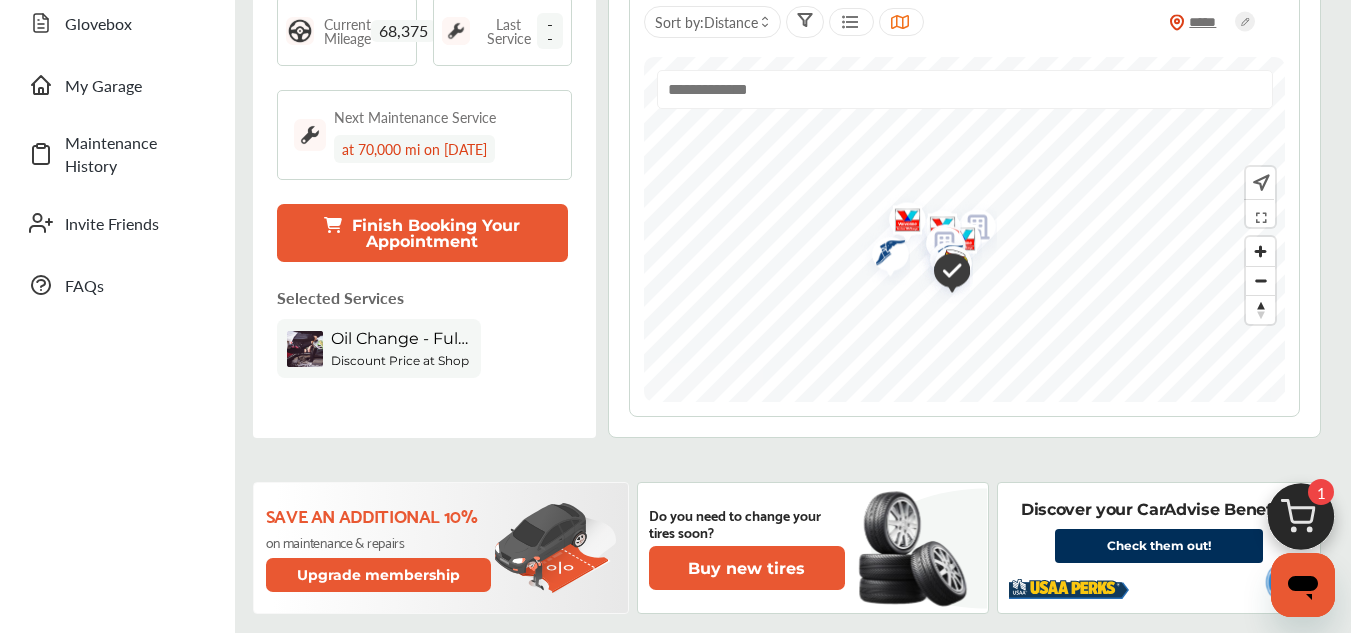 click at bounding box center (955, 242) 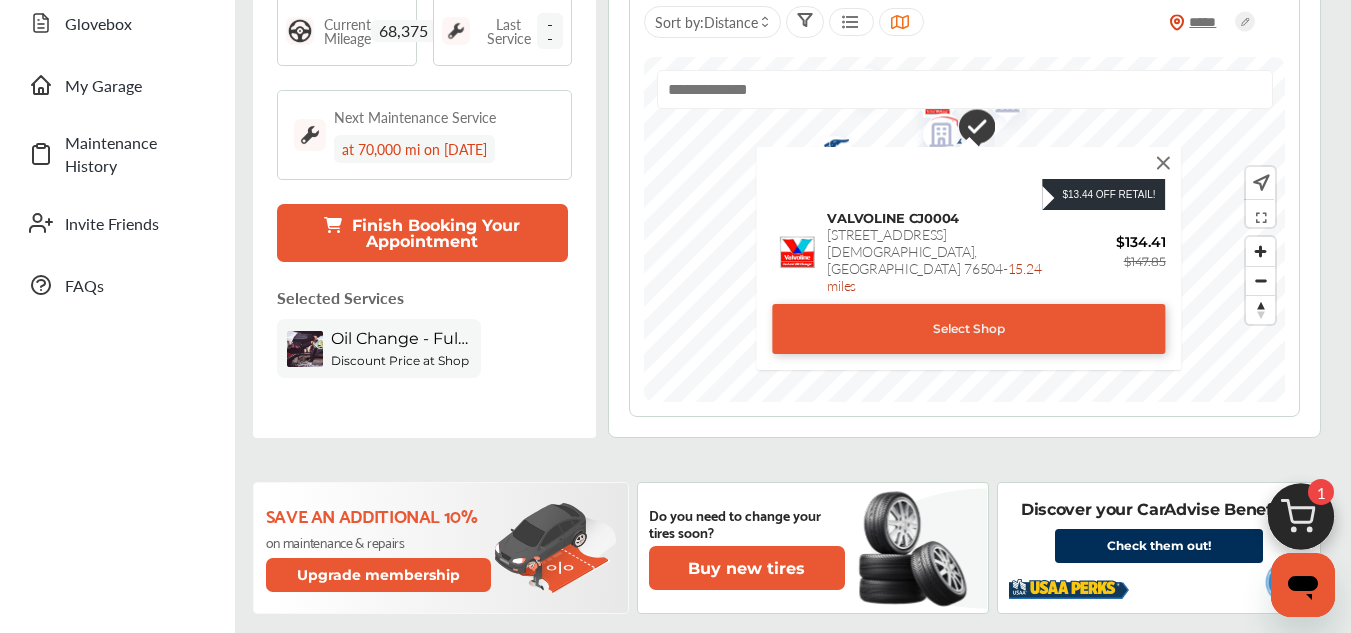 click at bounding box center [1164, 163] 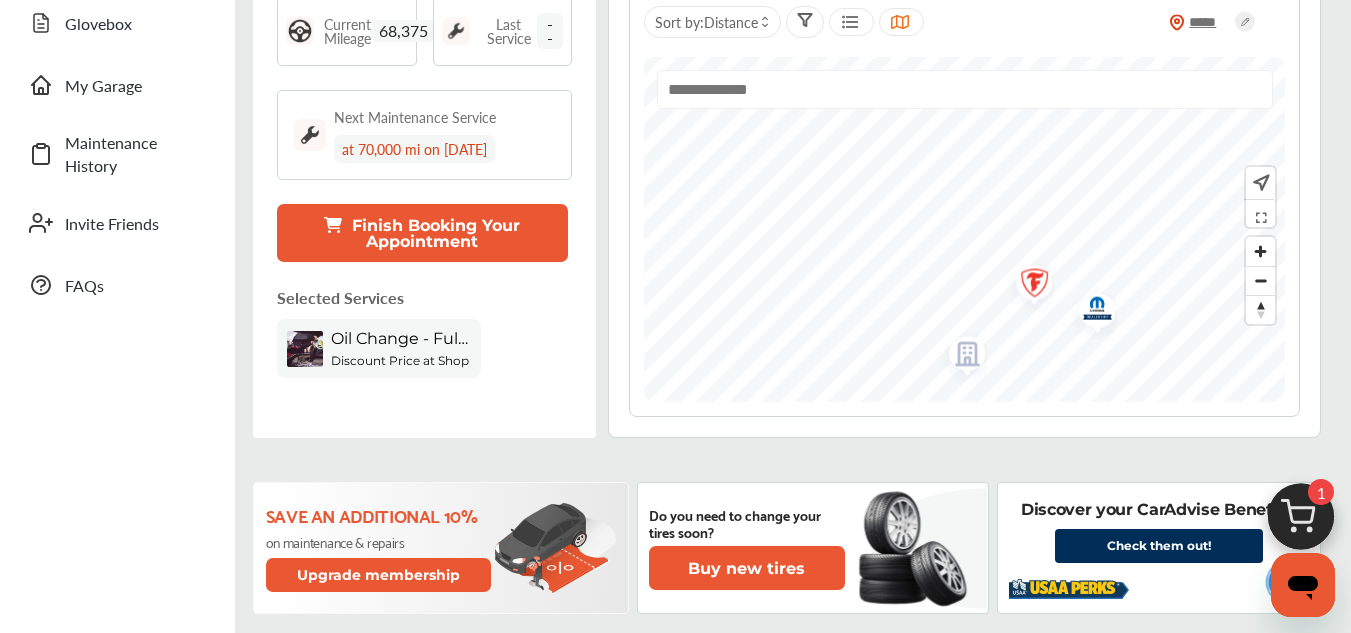 click at bounding box center (1027, 286) 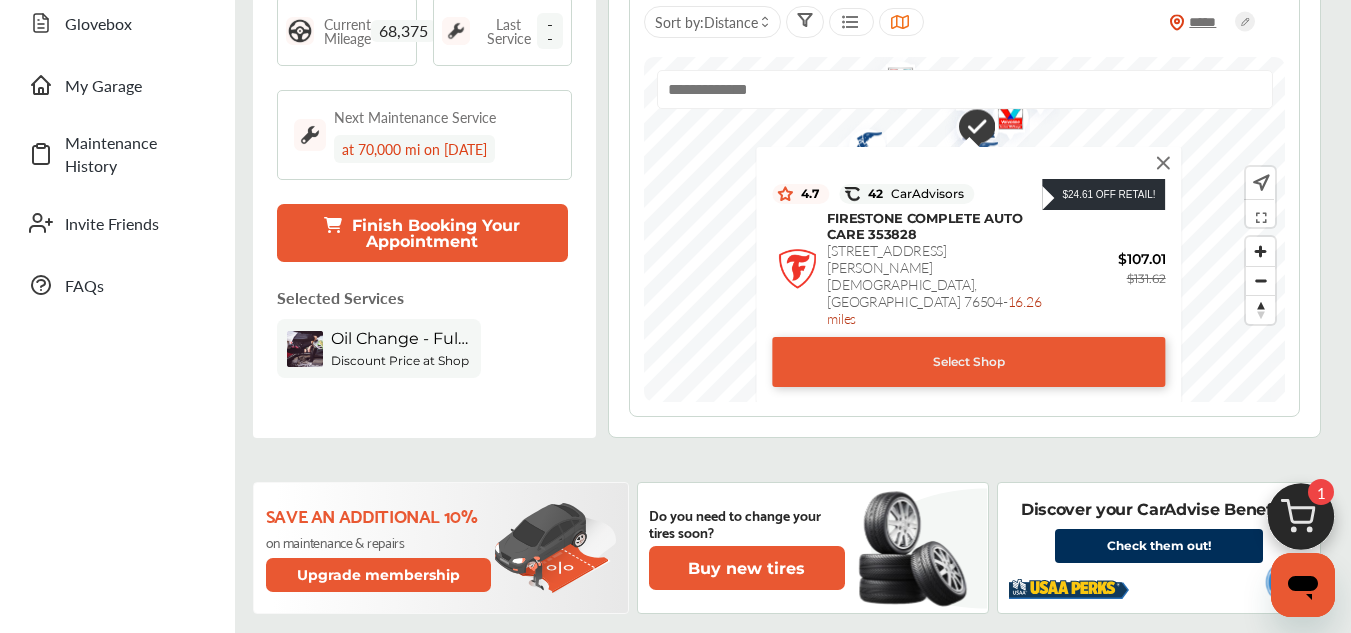 click on "Select Shop" at bounding box center [968, 362] 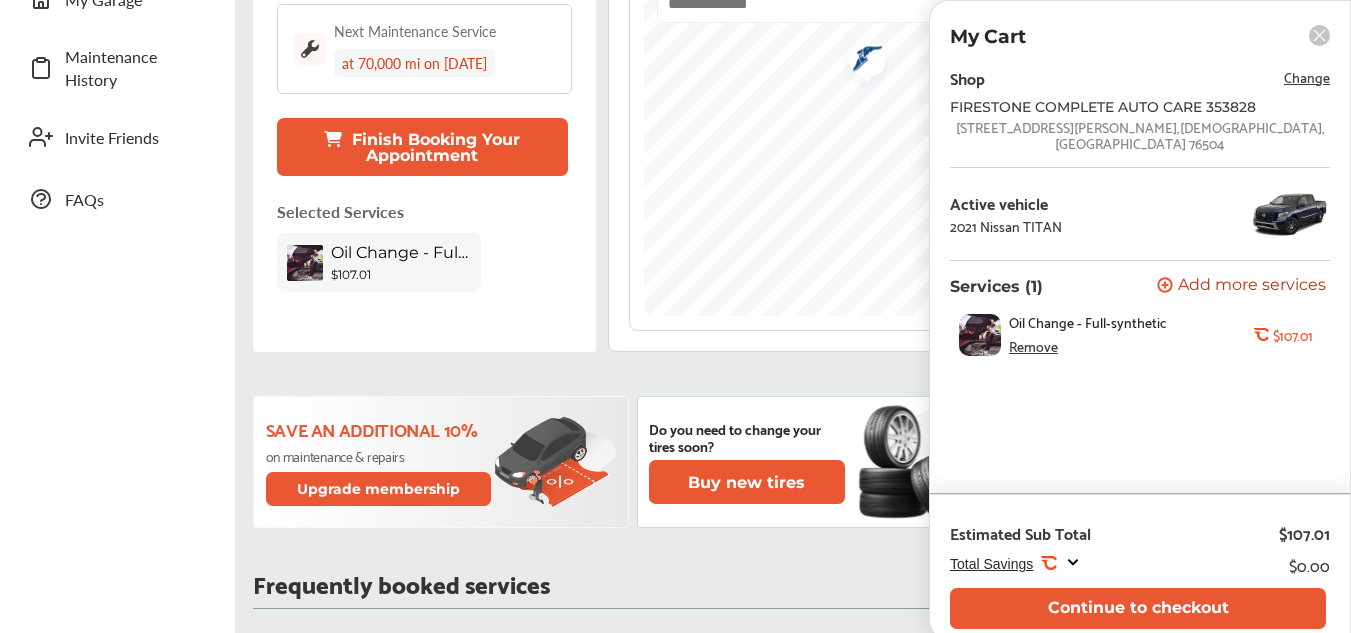 scroll, scrollTop: 600, scrollLeft: 0, axis: vertical 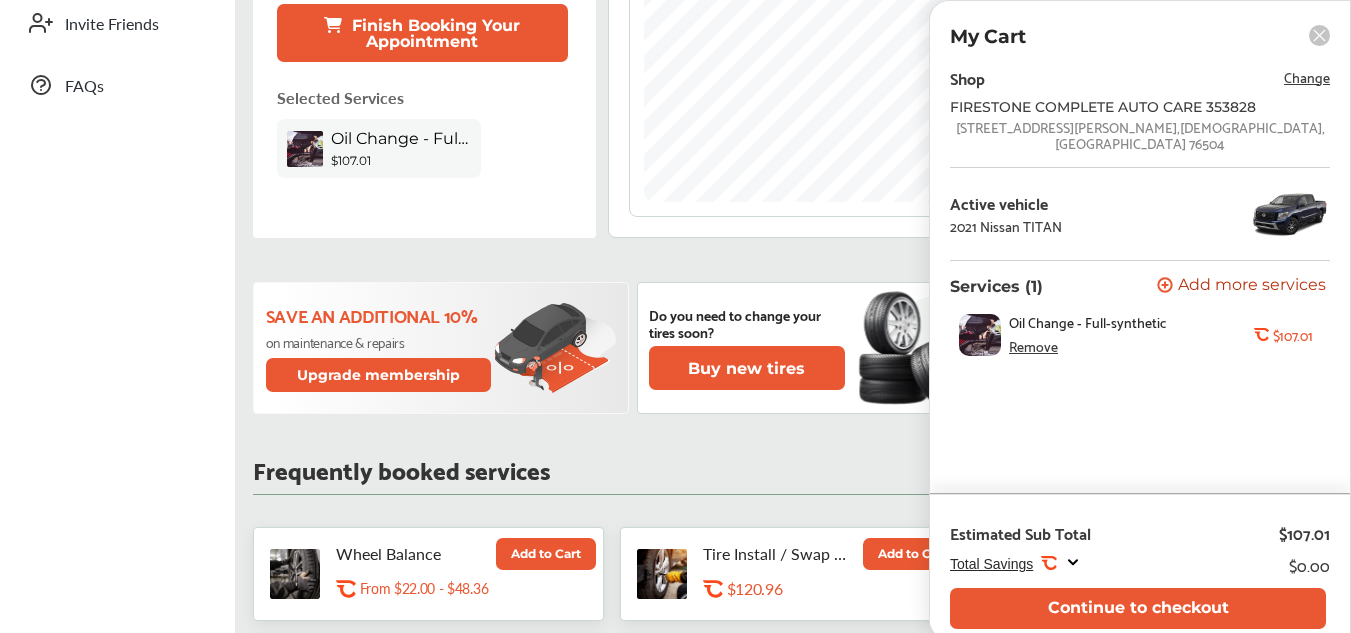 click 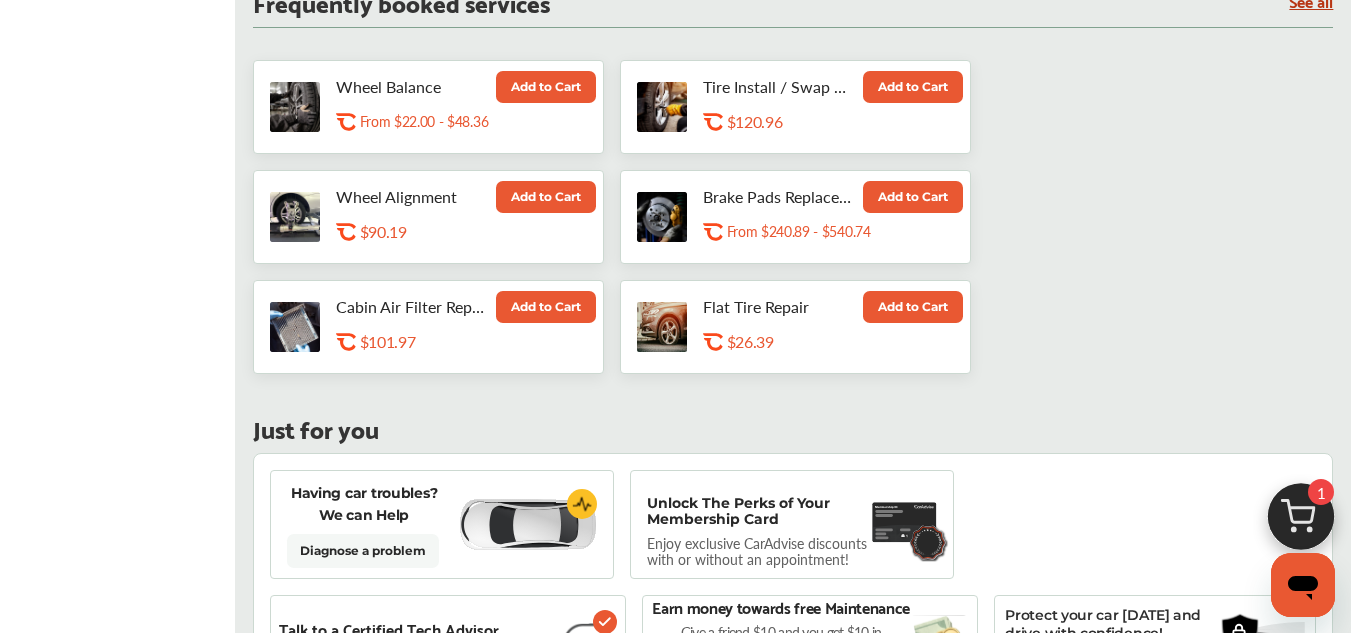 scroll, scrollTop: 1100, scrollLeft: 0, axis: vertical 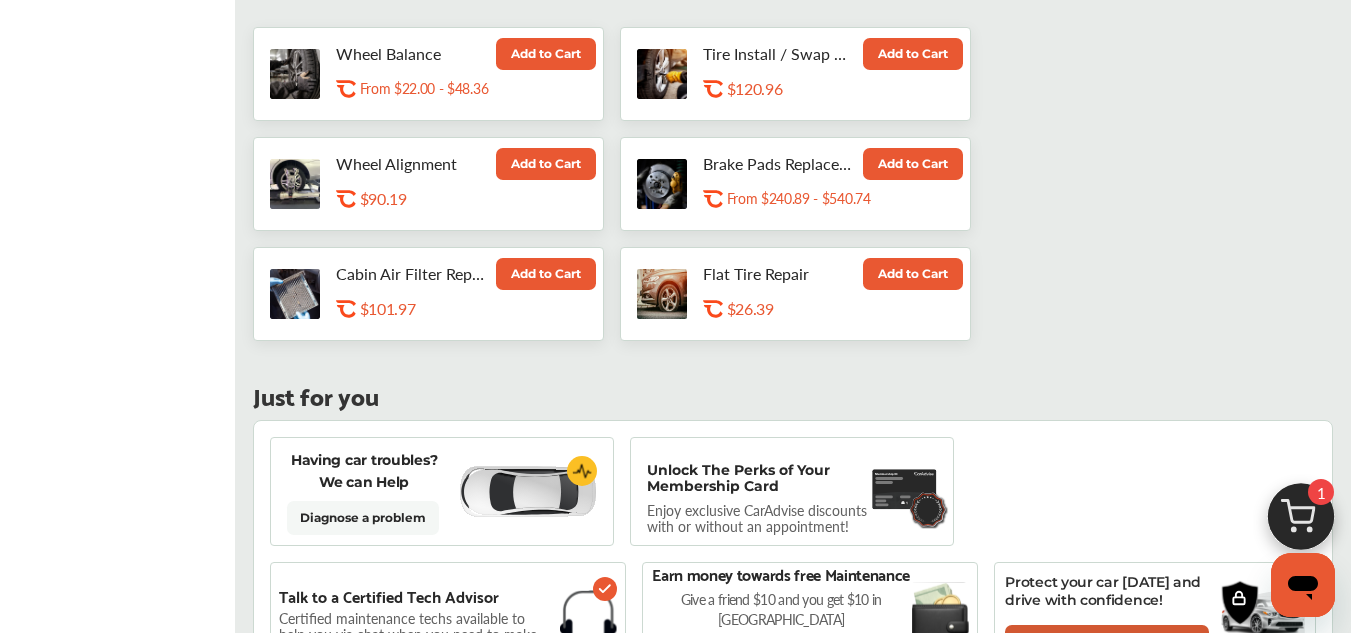 click on "Check warranty plans" at bounding box center (1107, 642) 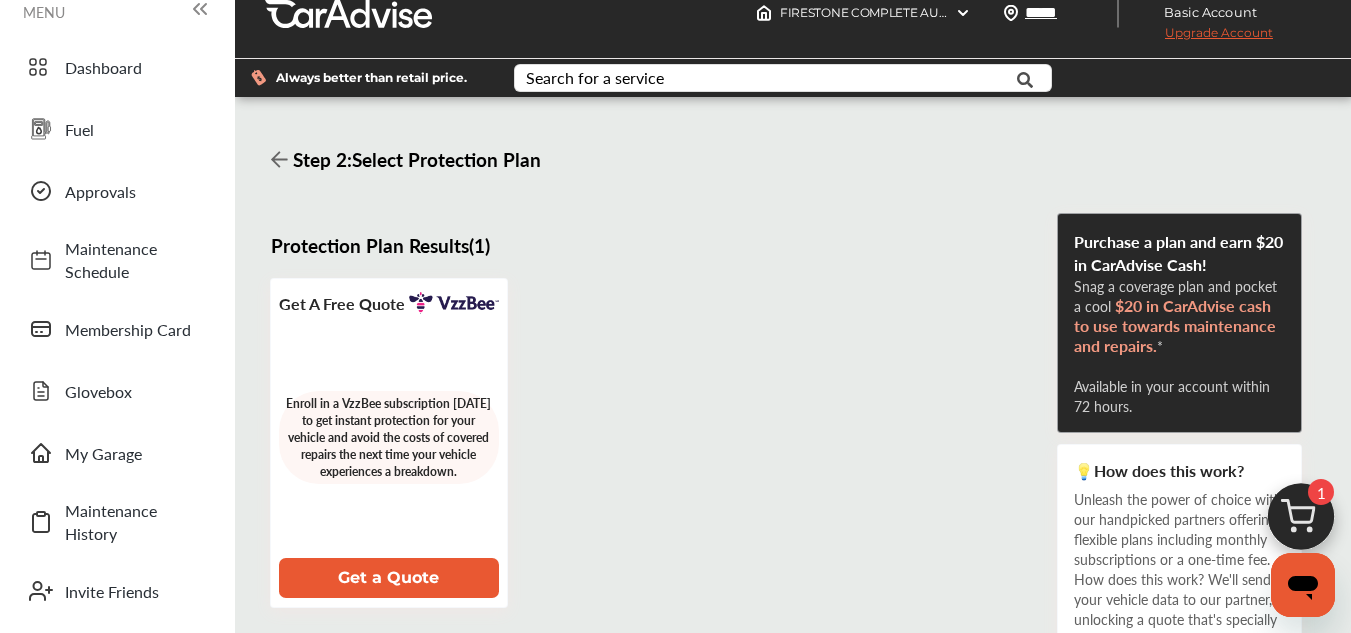 scroll, scrollTop: 0, scrollLeft: 0, axis: both 